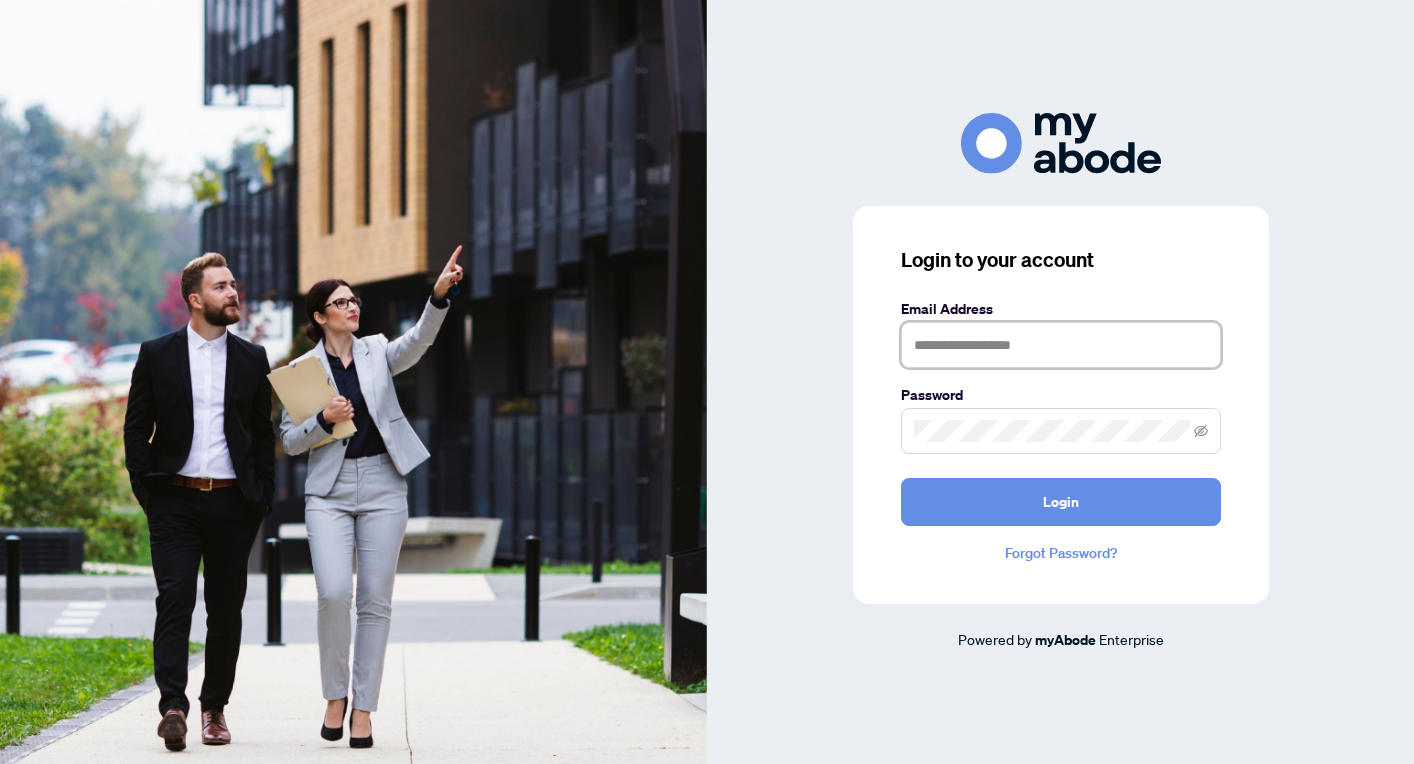 click at bounding box center (1061, 345) 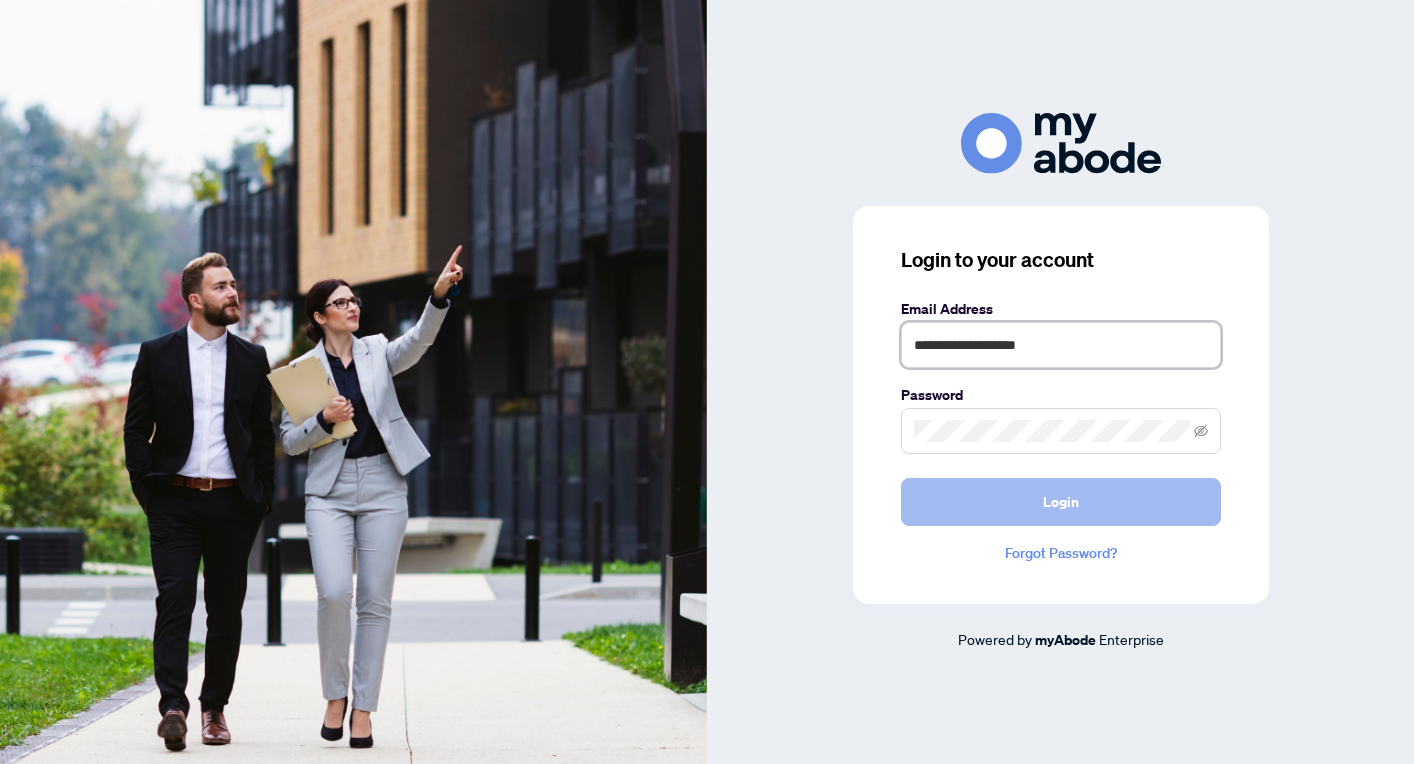 type on "**********" 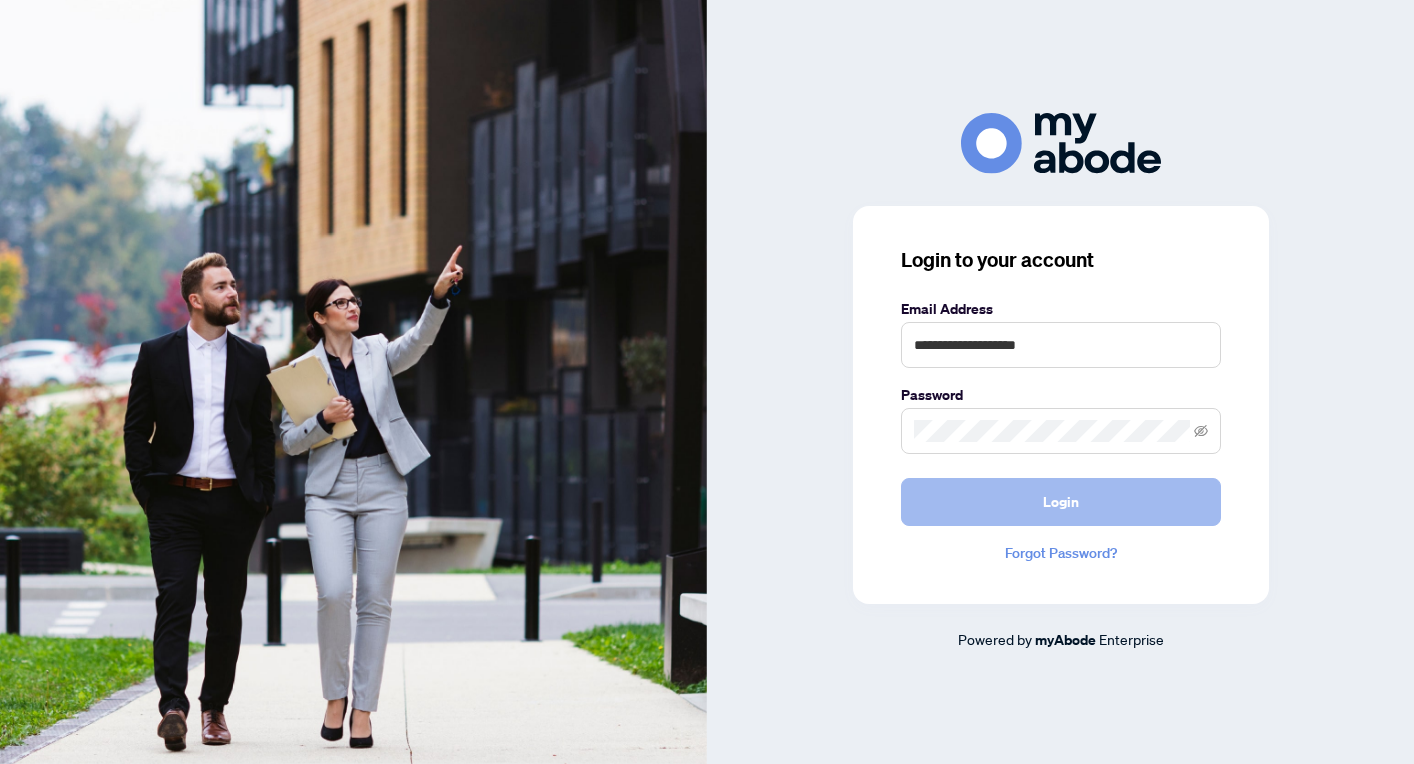 click on "Login" at bounding box center (1061, 502) 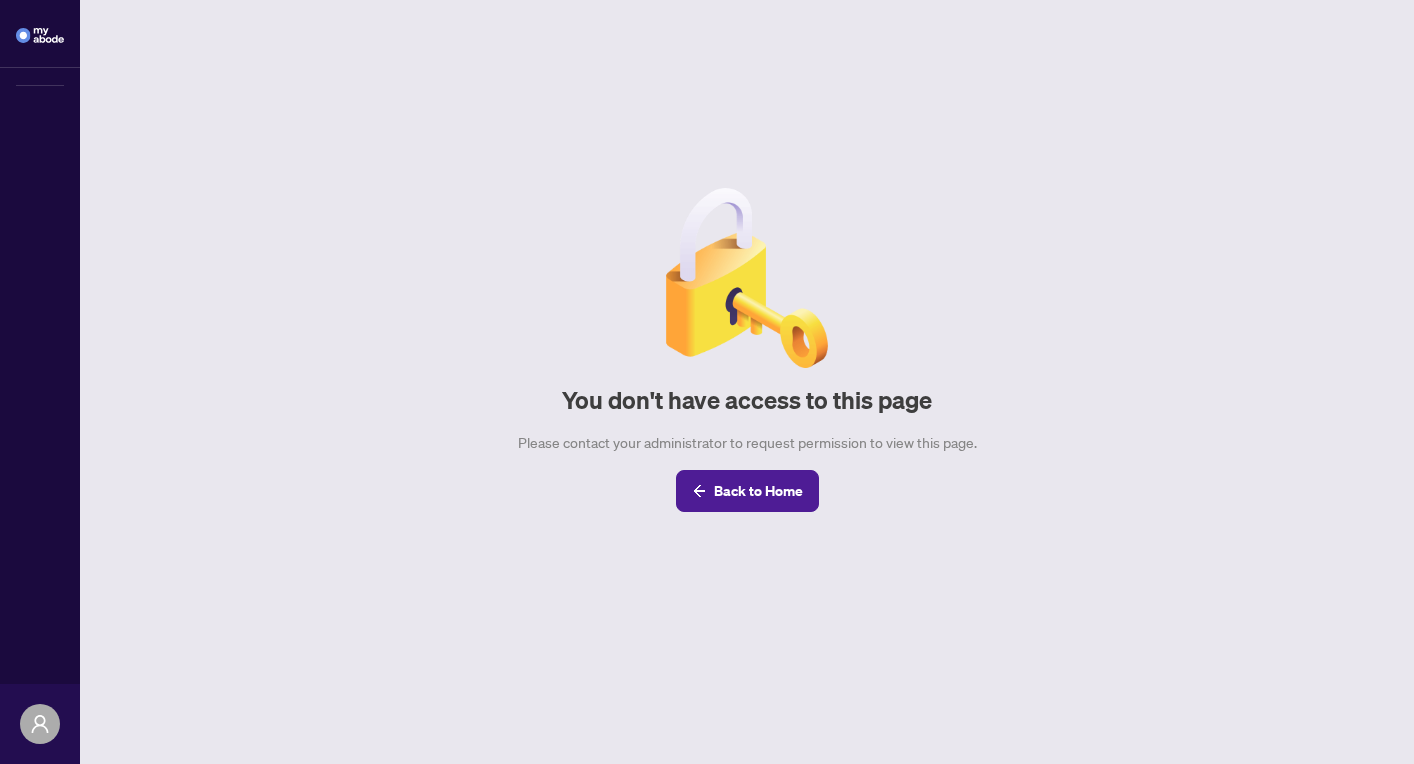 scroll, scrollTop: 0, scrollLeft: 0, axis: both 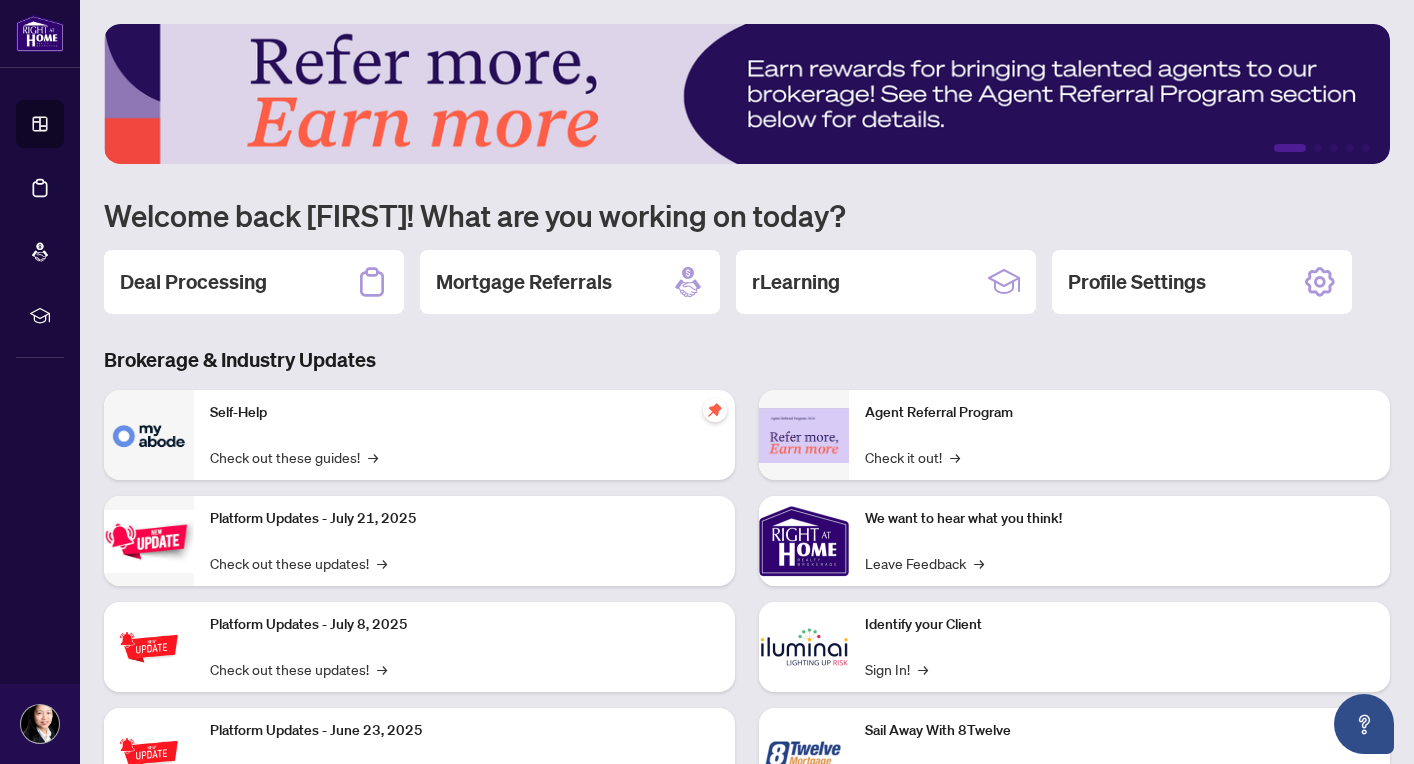 click on "Deal Processing" at bounding box center [193, 282] 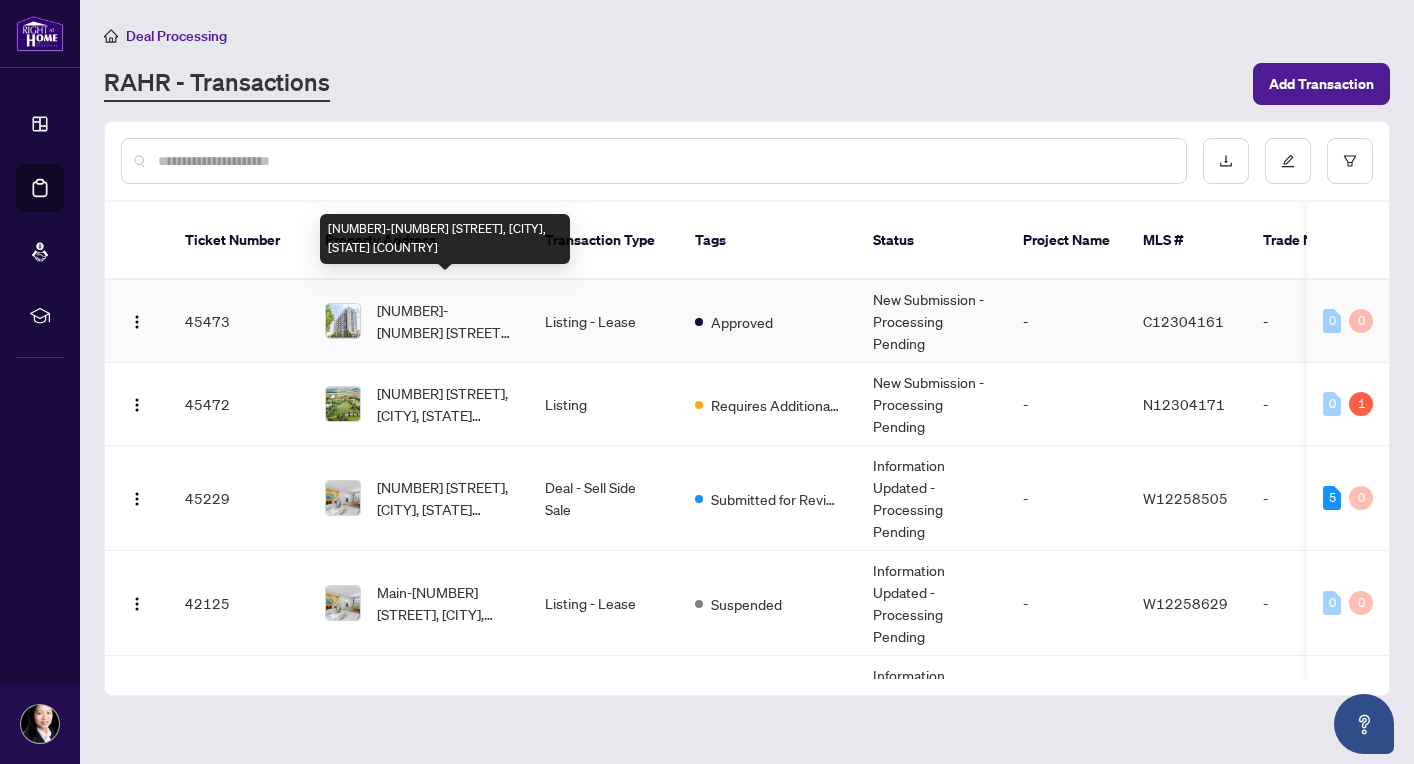 click on "[NUMBER]-[NUMBER] [STREET], [CITY], [STATE] [COUNTRY]" at bounding box center [445, 321] 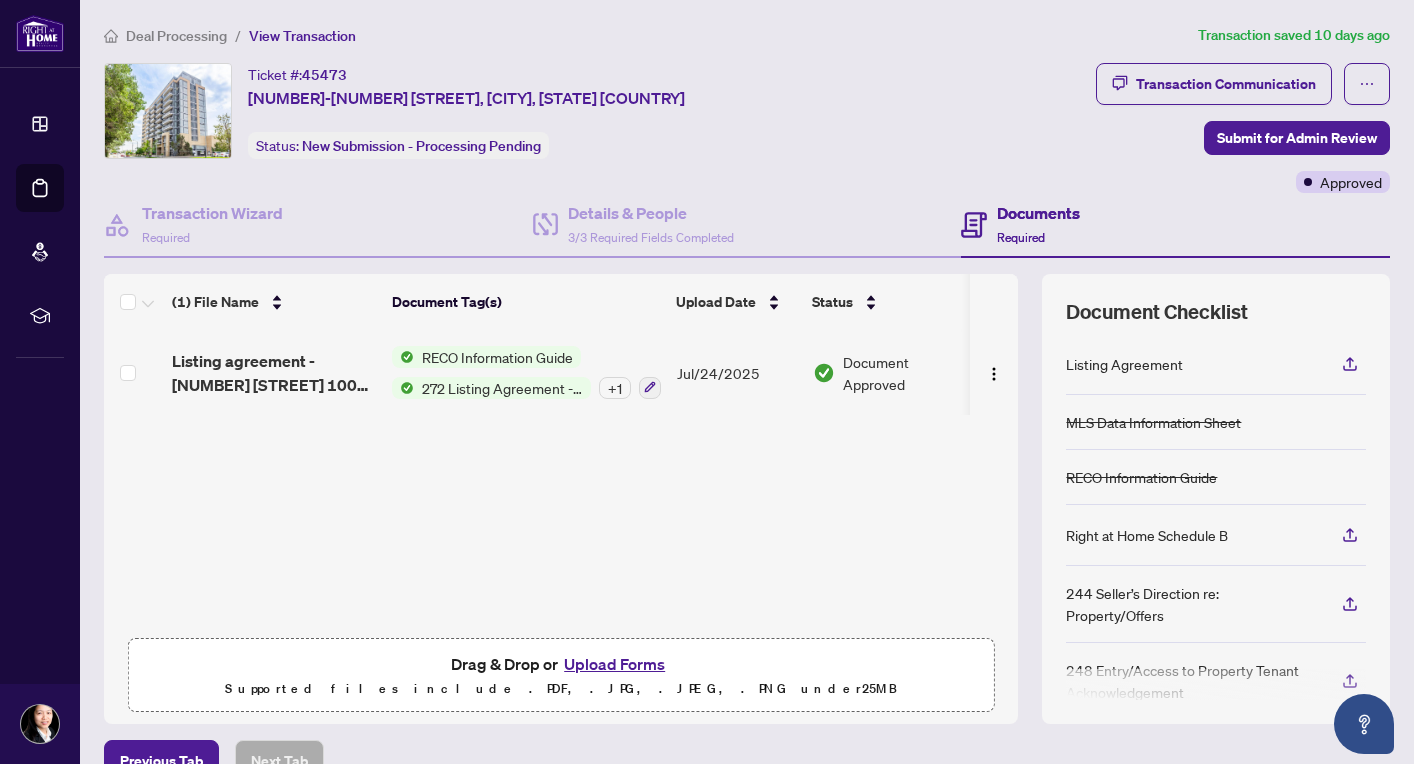 scroll, scrollTop: 1, scrollLeft: 3, axis: both 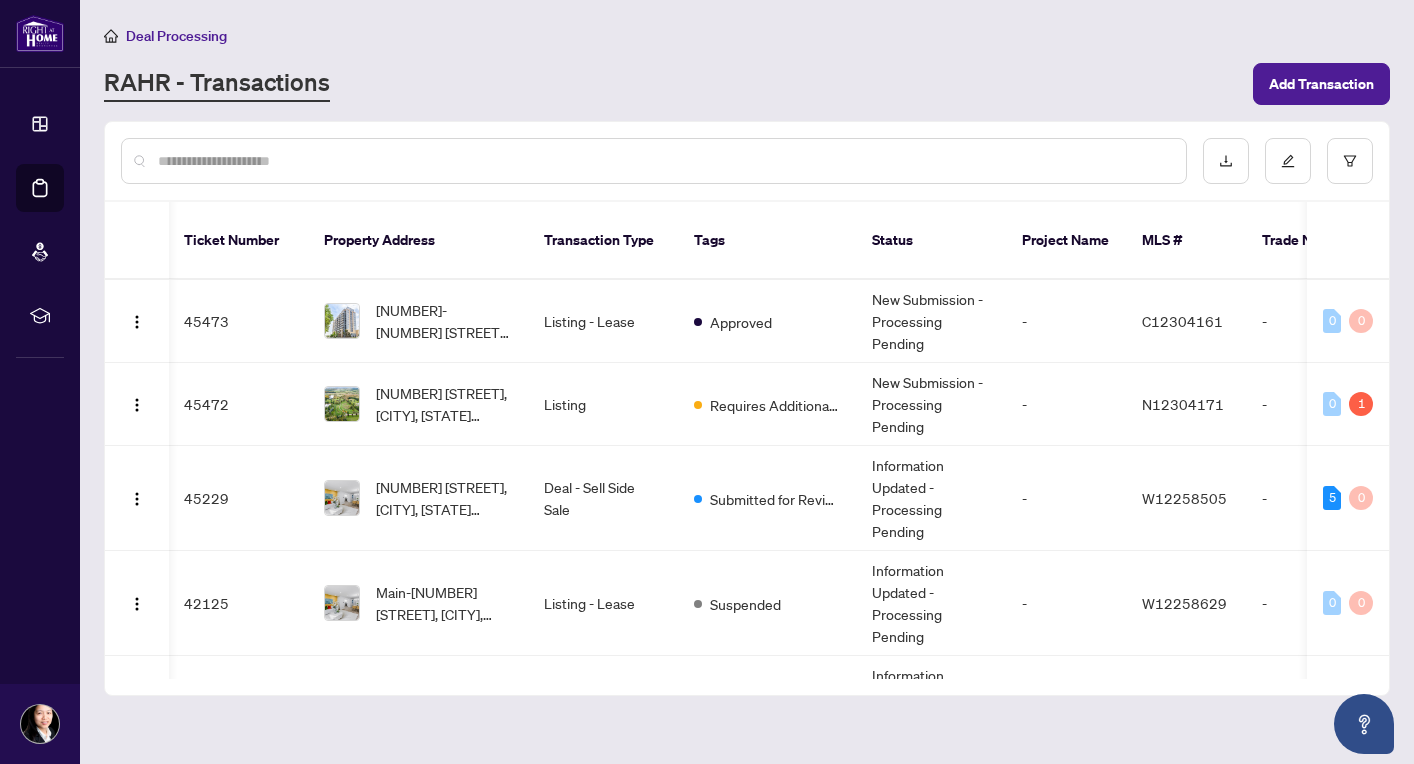 click at bounding box center [664, 161] 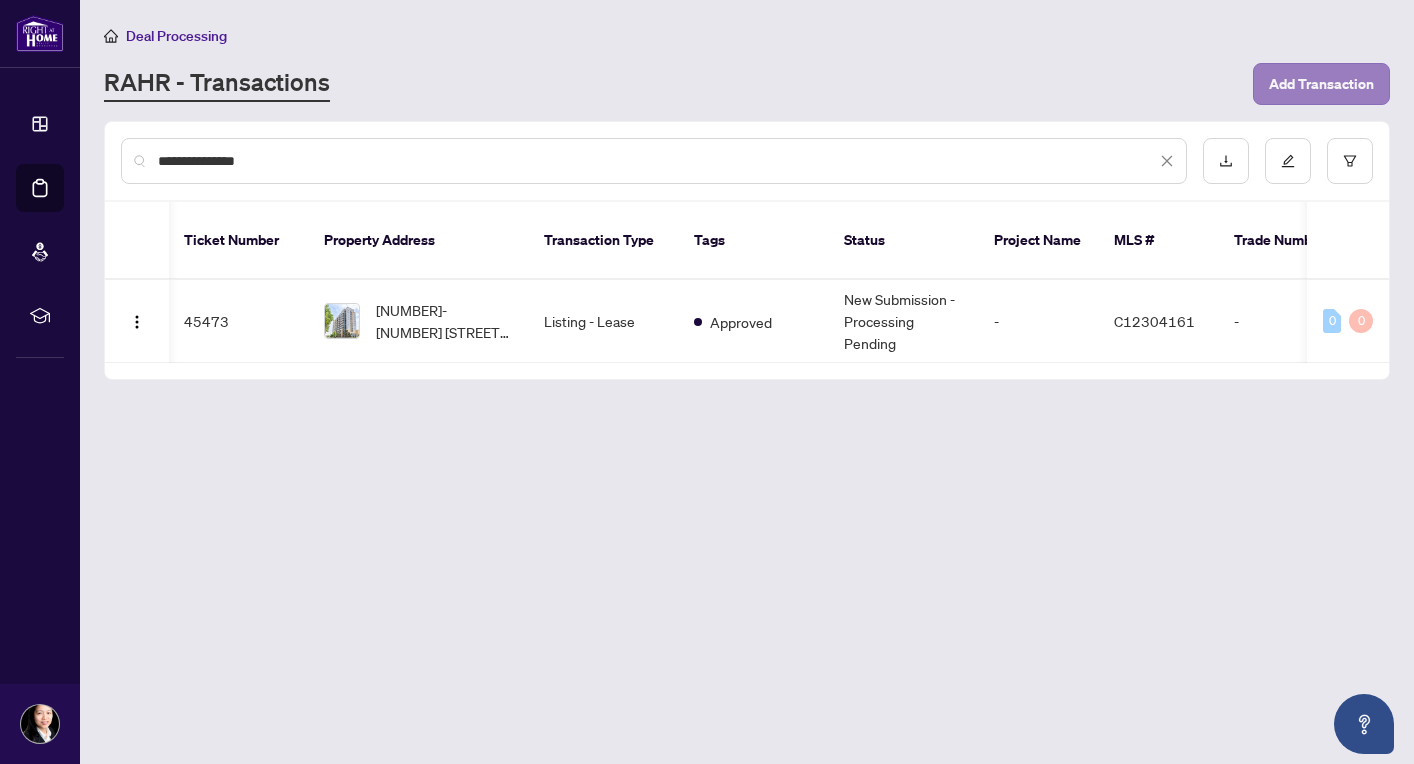 type on "**********" 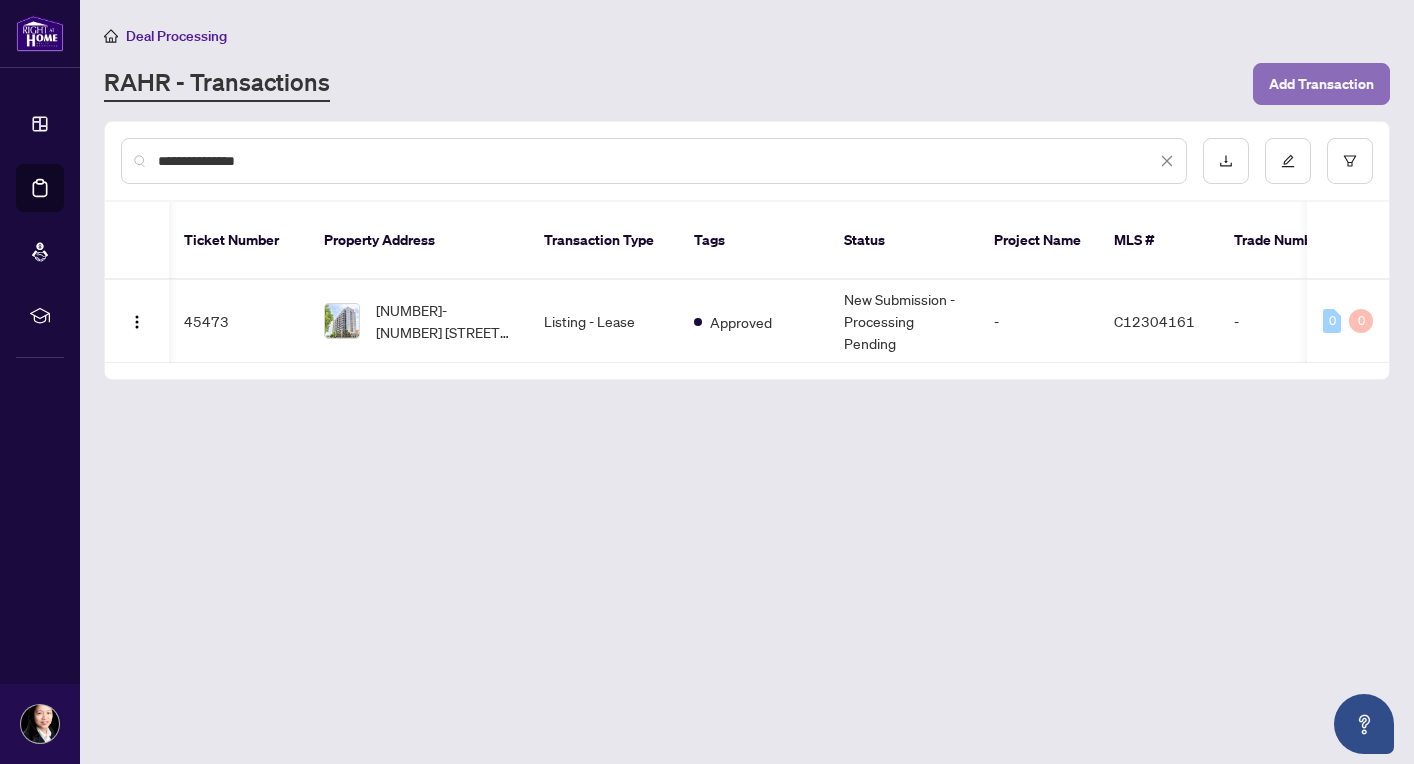 click on "Add Transaction" at bounding box center (1321, 84) 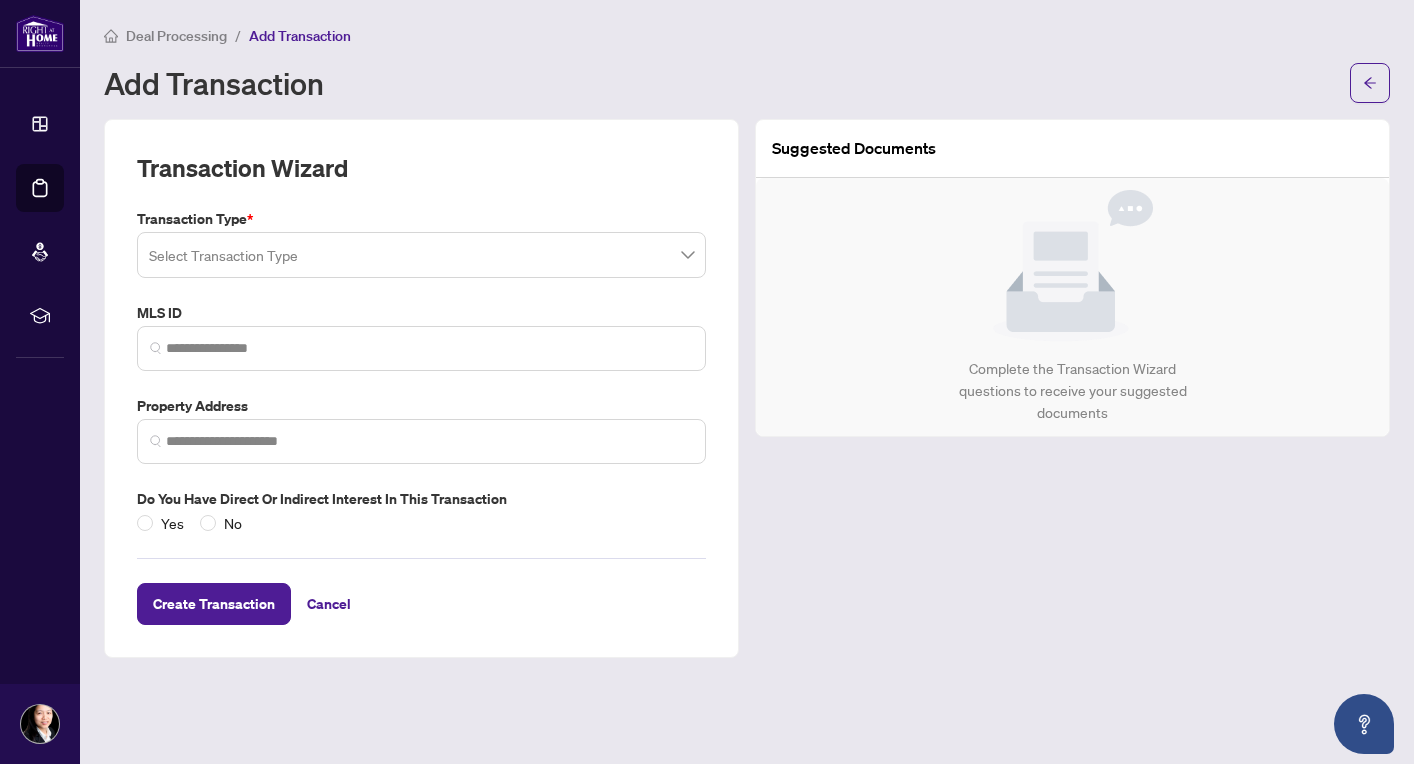 click at bounding box center [421, 255] 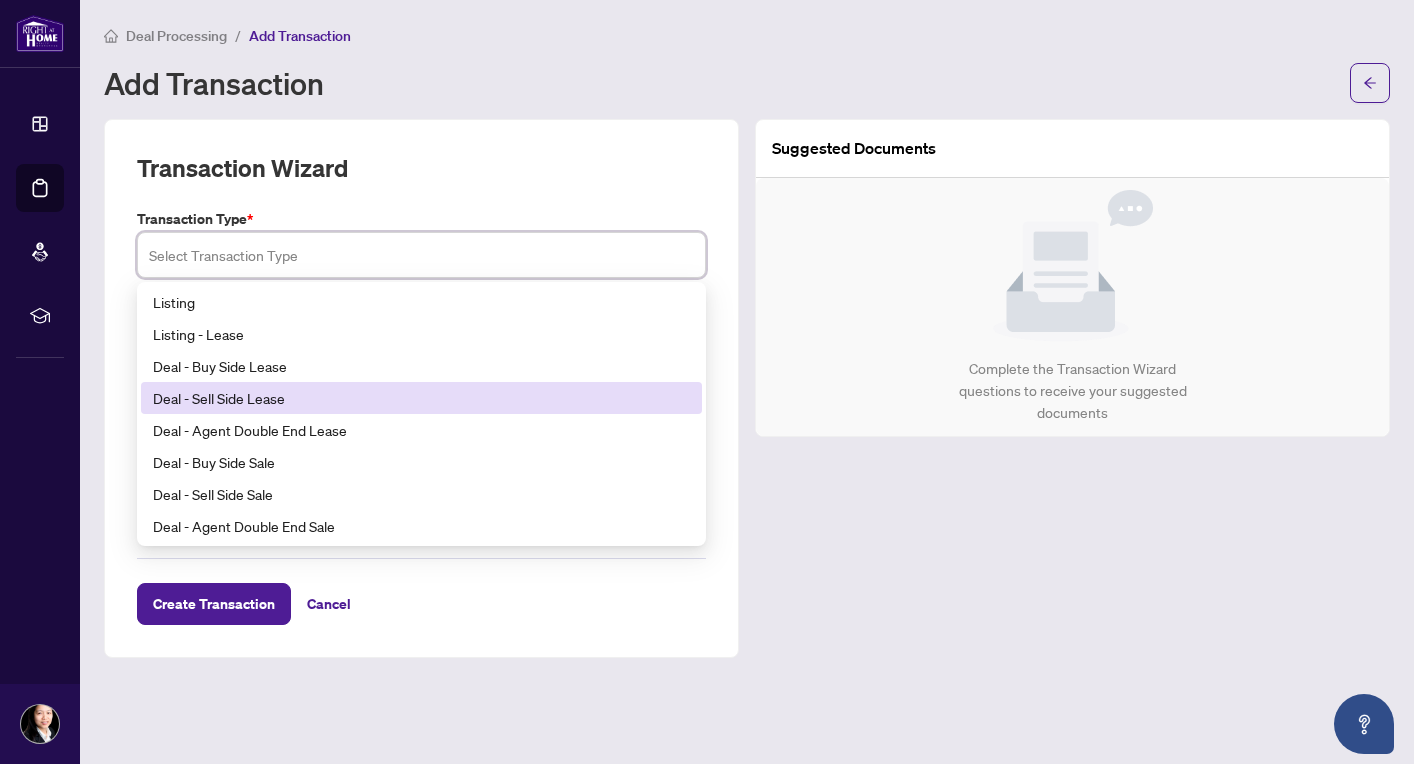 click on "Deal - Sell Side Lease" at bounding box center (421, 398) 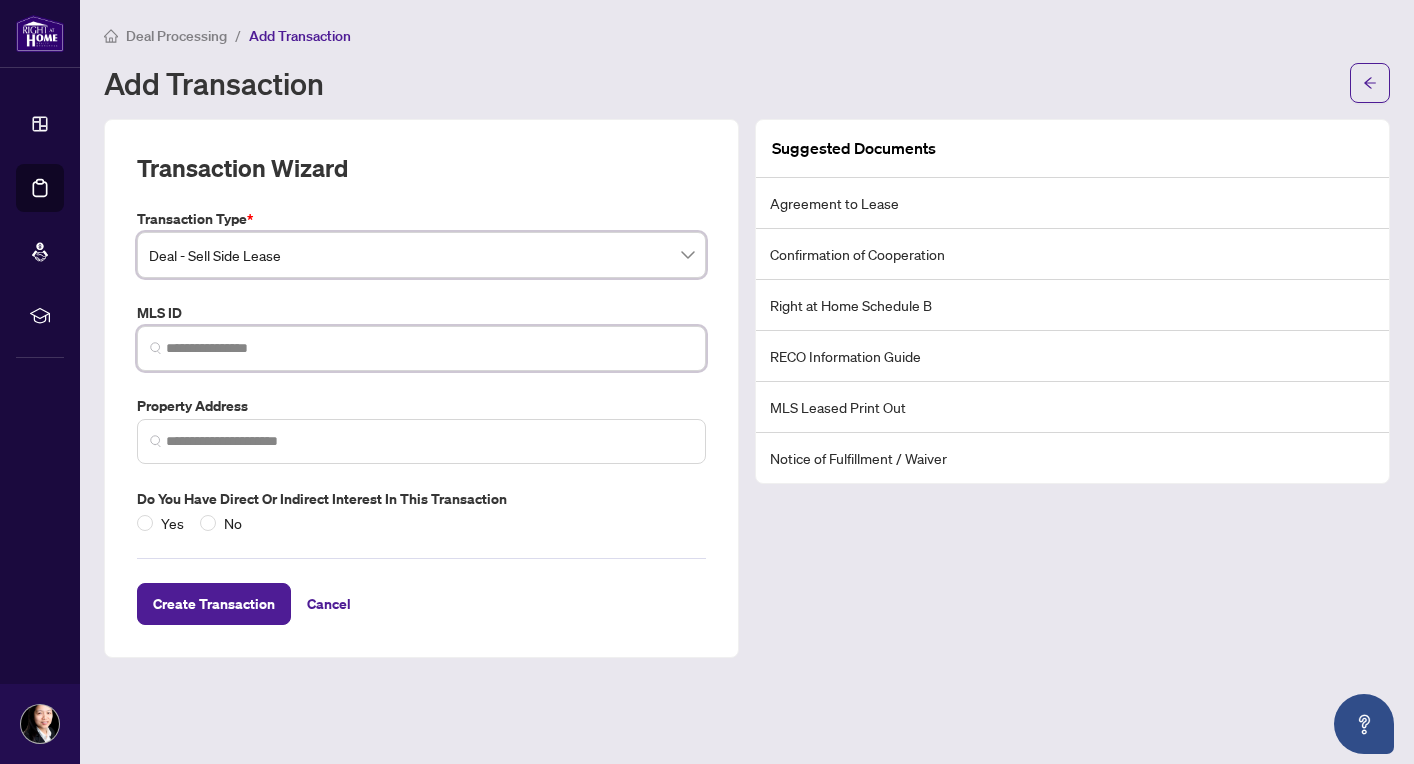 click at bounding box center [429, 348] 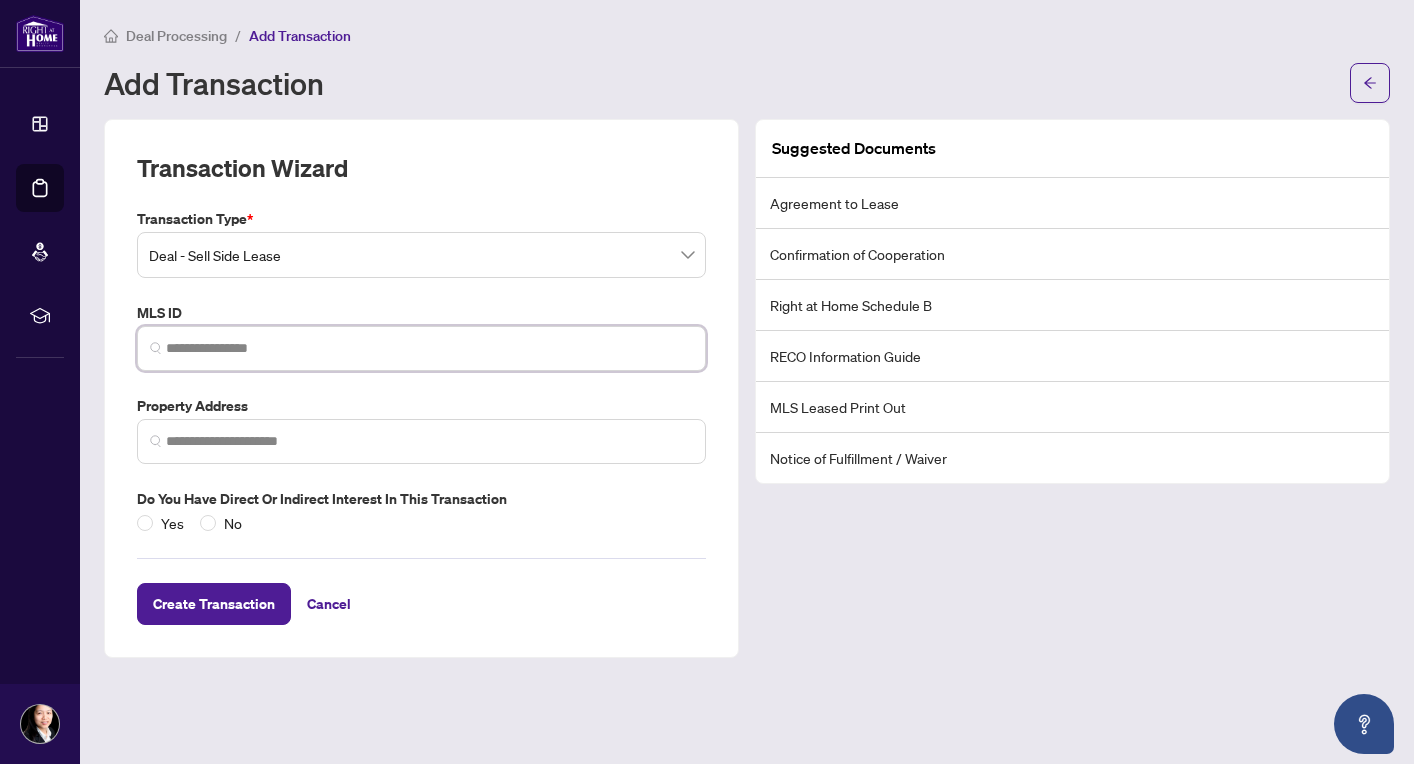 paste on "*********" 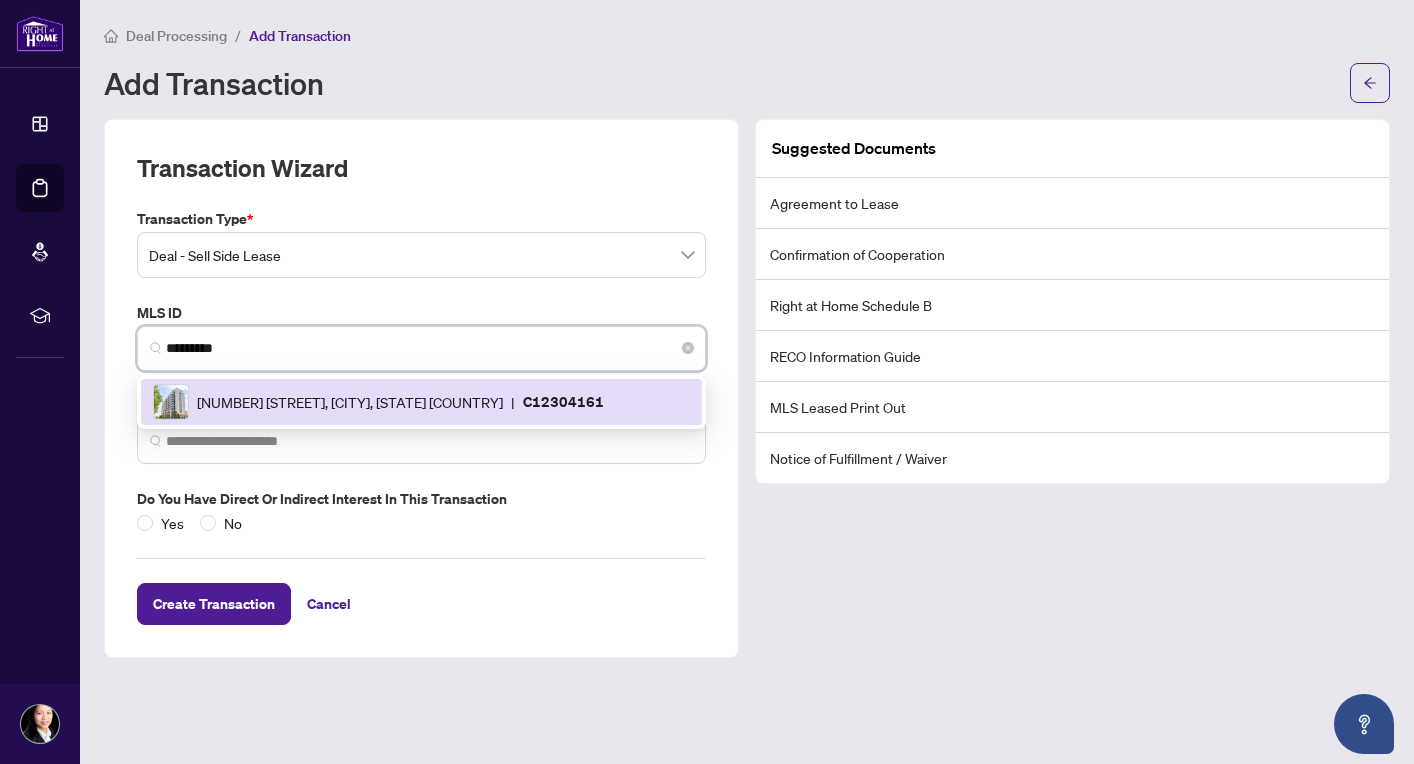 click on "[NUMBER] [STREET], [CITY], [STATE] [COUNTRY]" at bounding box center (350, 402) 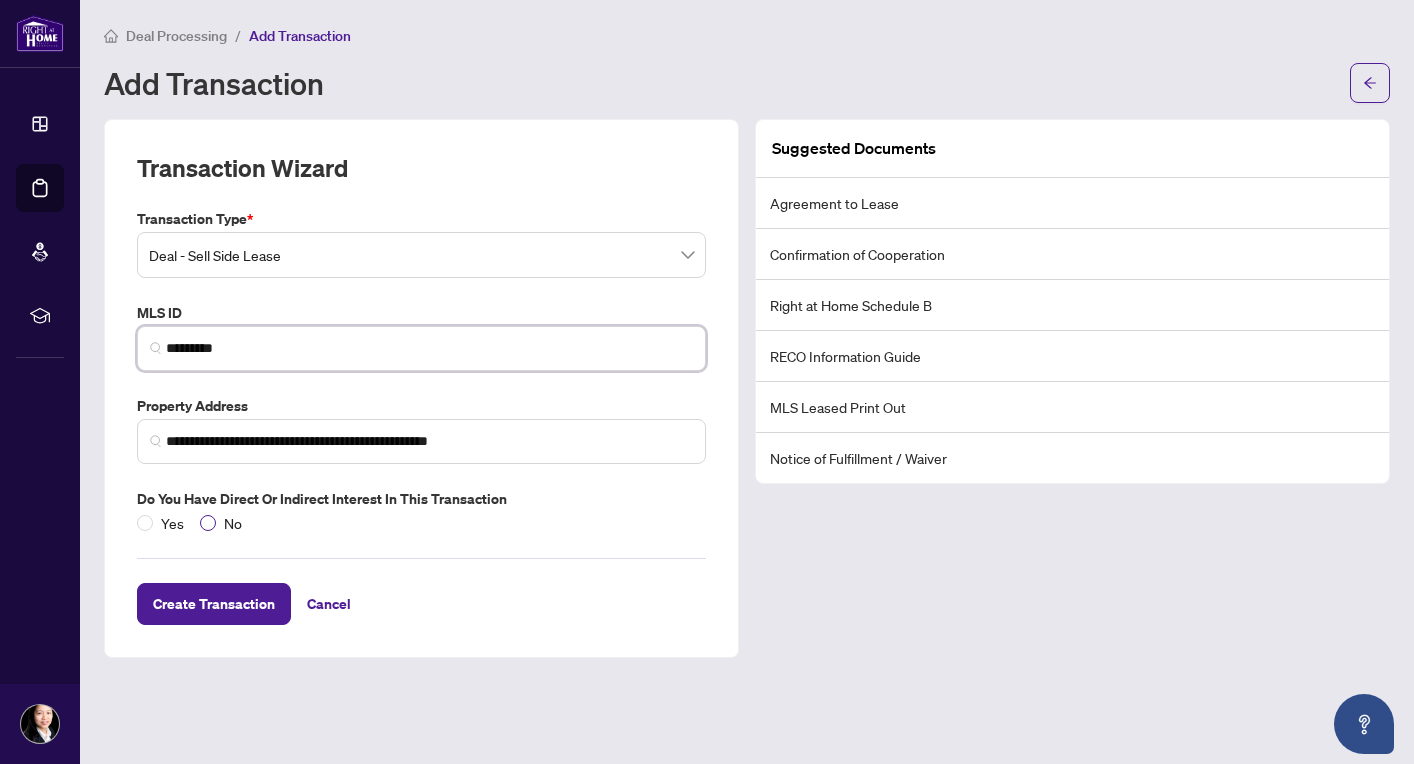 type on "*********" 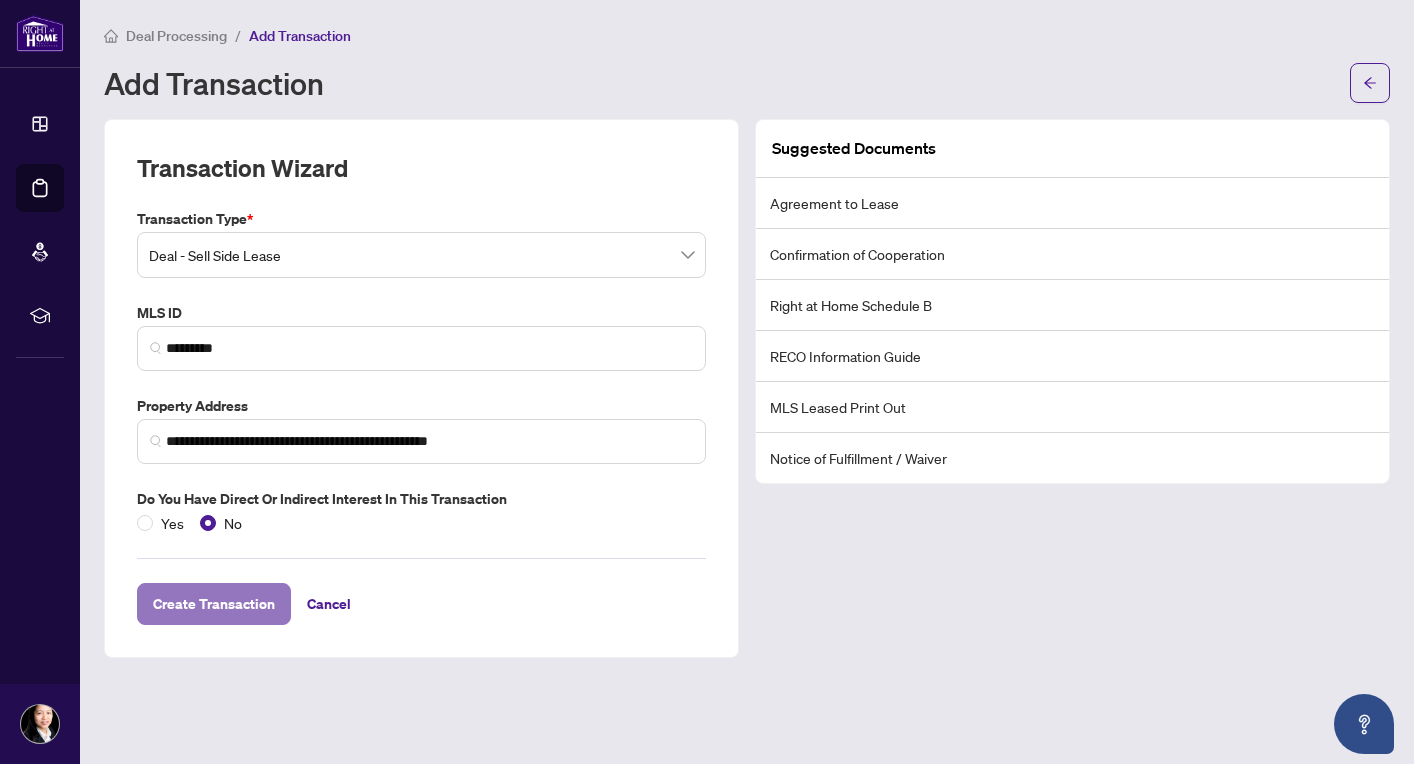 click on "Create Transaction" at bounding box center (214, 604) 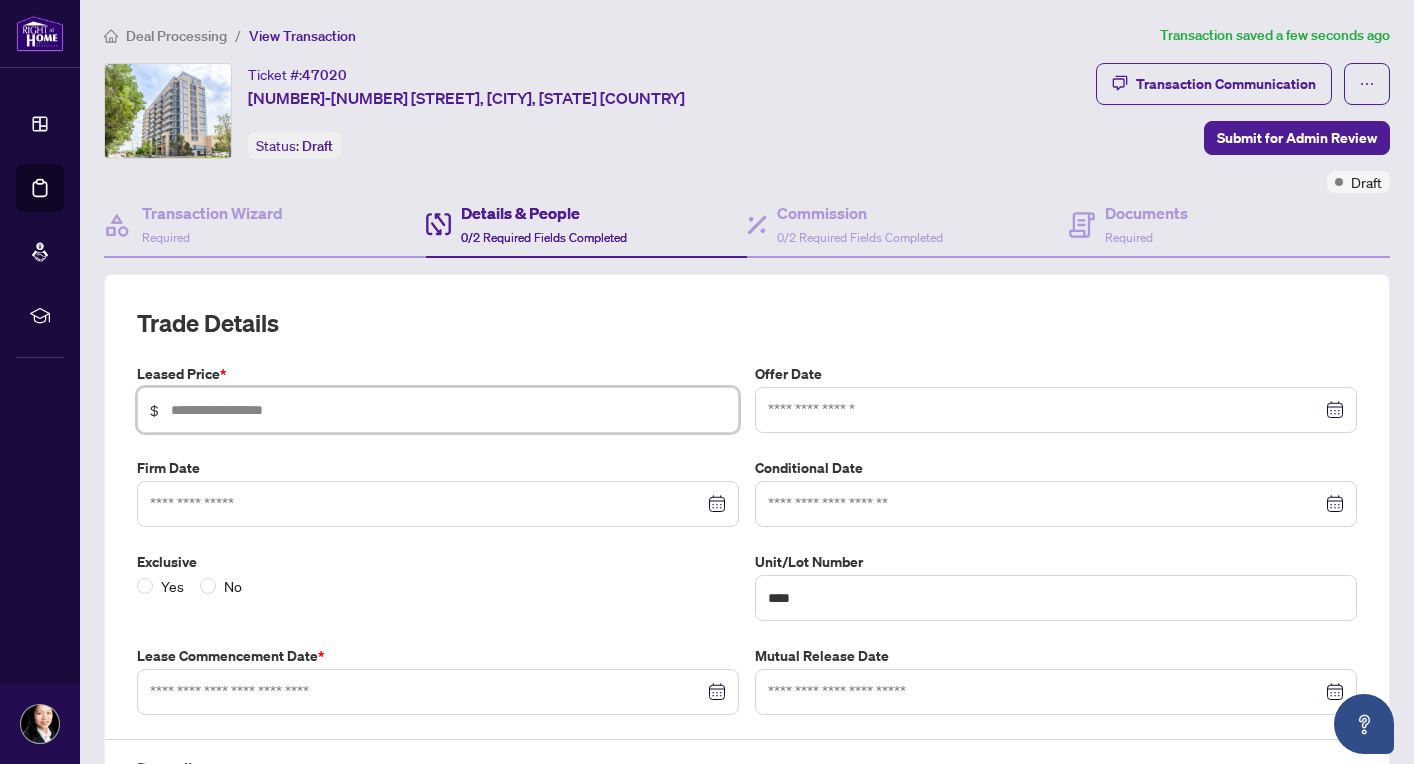 click at bounding box center (448, 410) 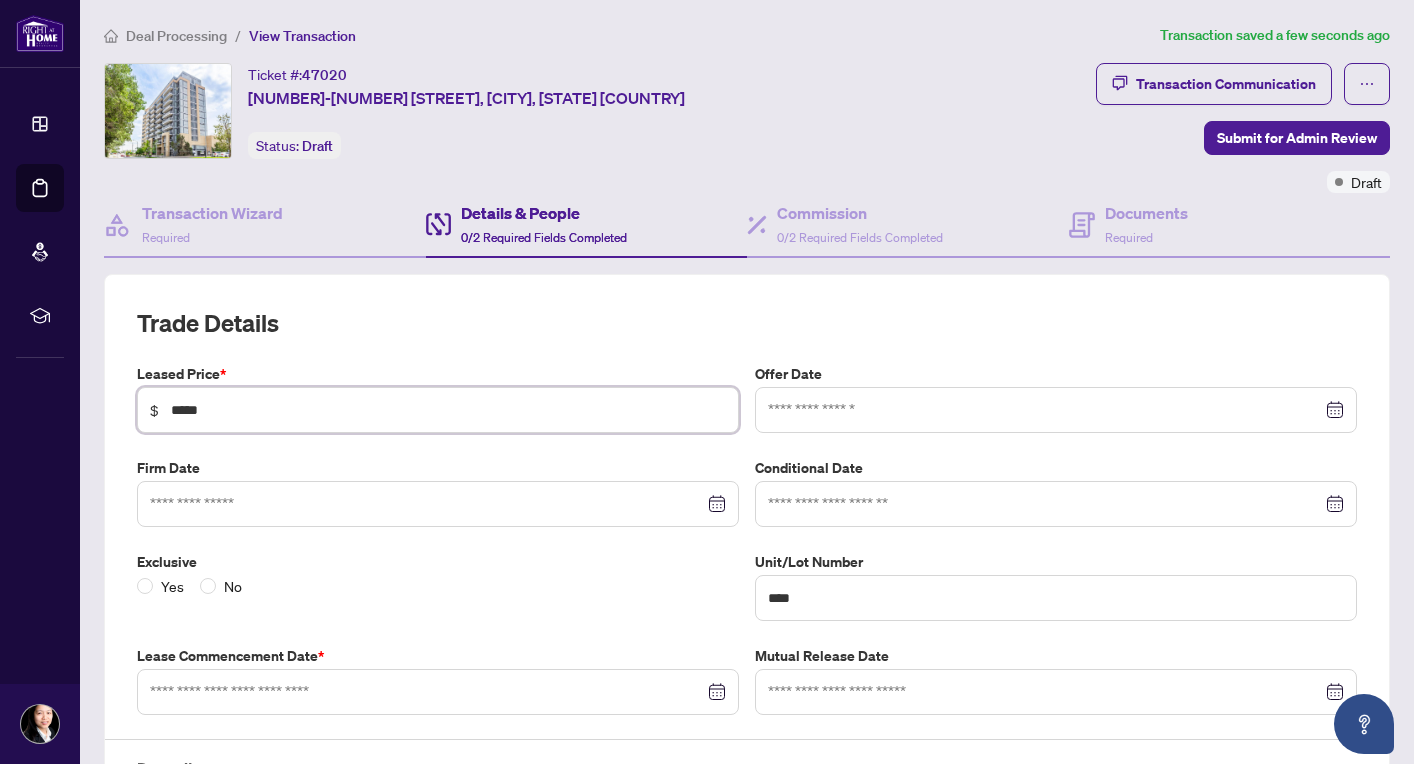 type on "*****" 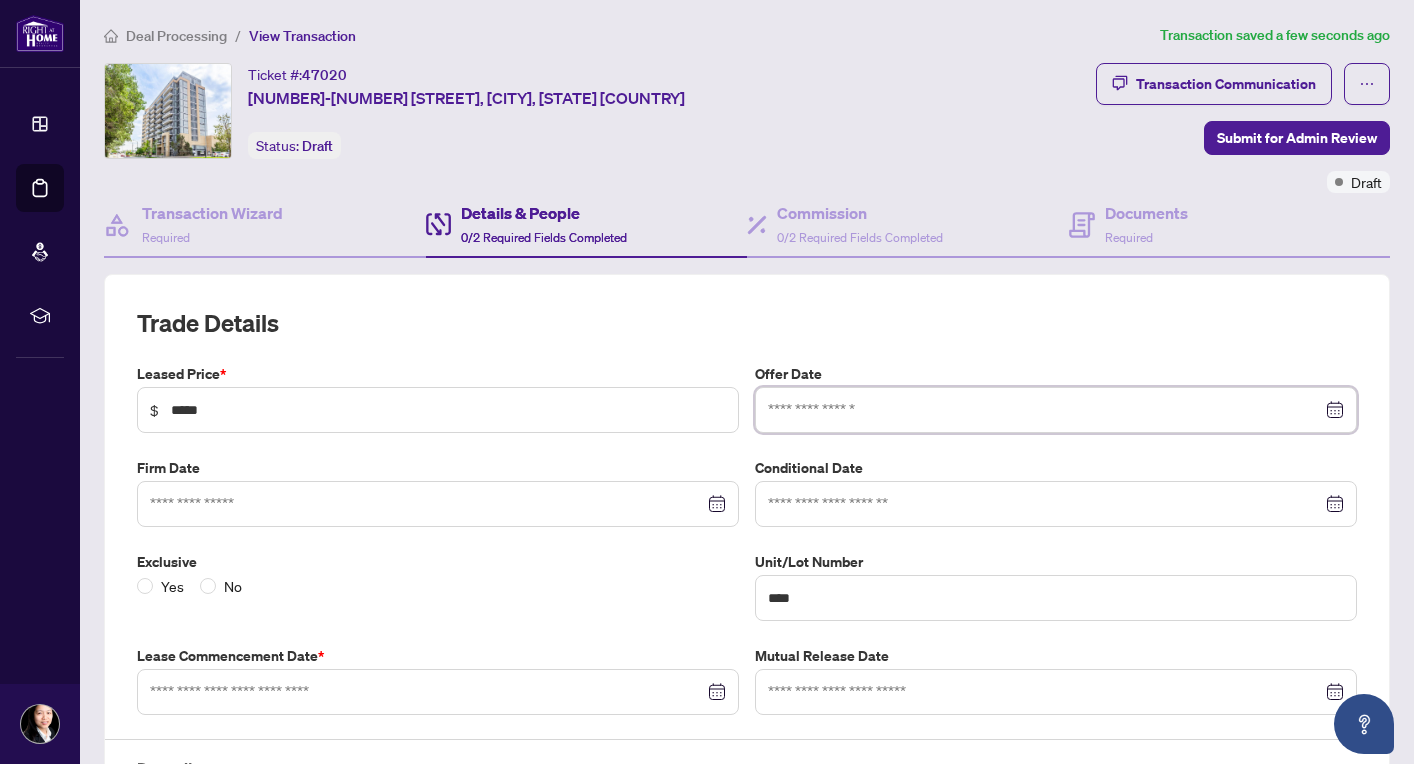click at bounding box center (1045, 410) 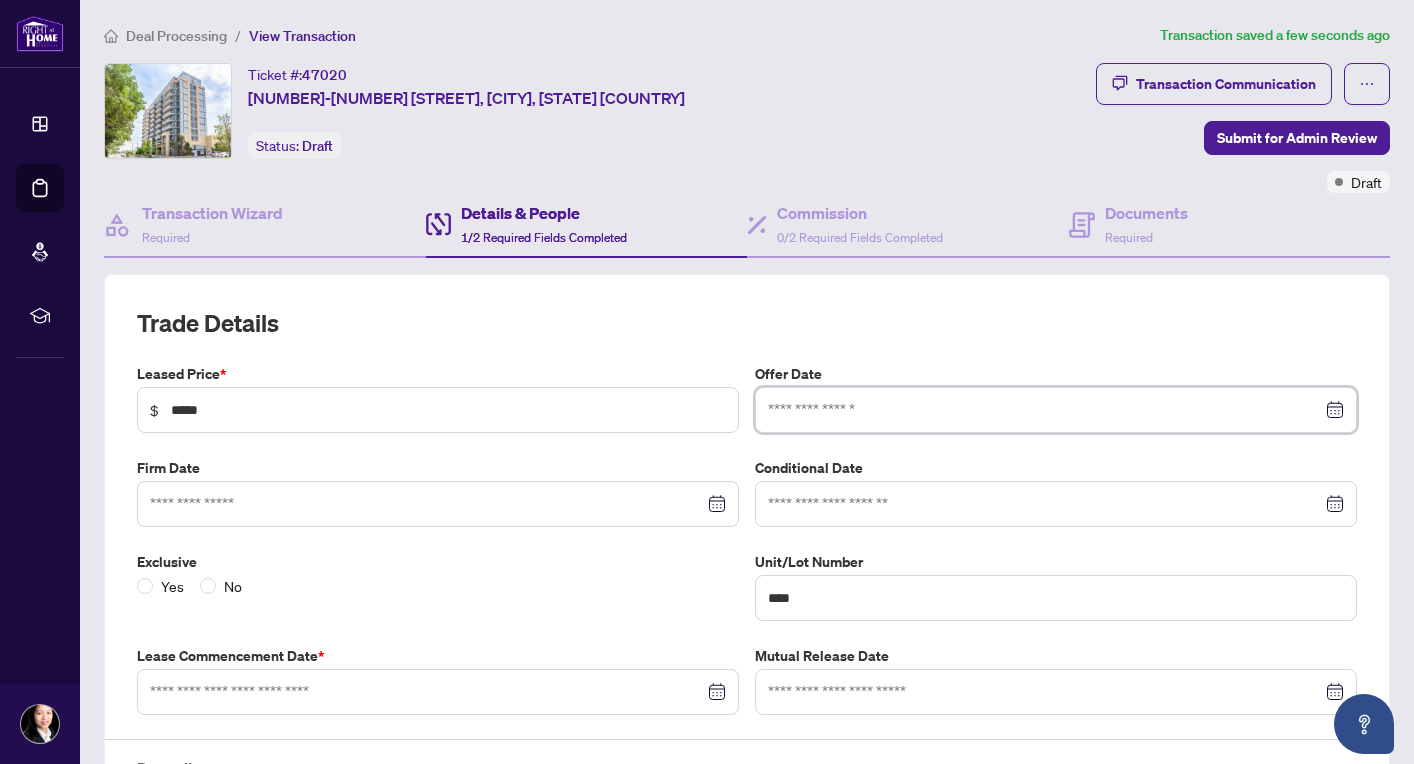 click at bounding box center [1045, 410] 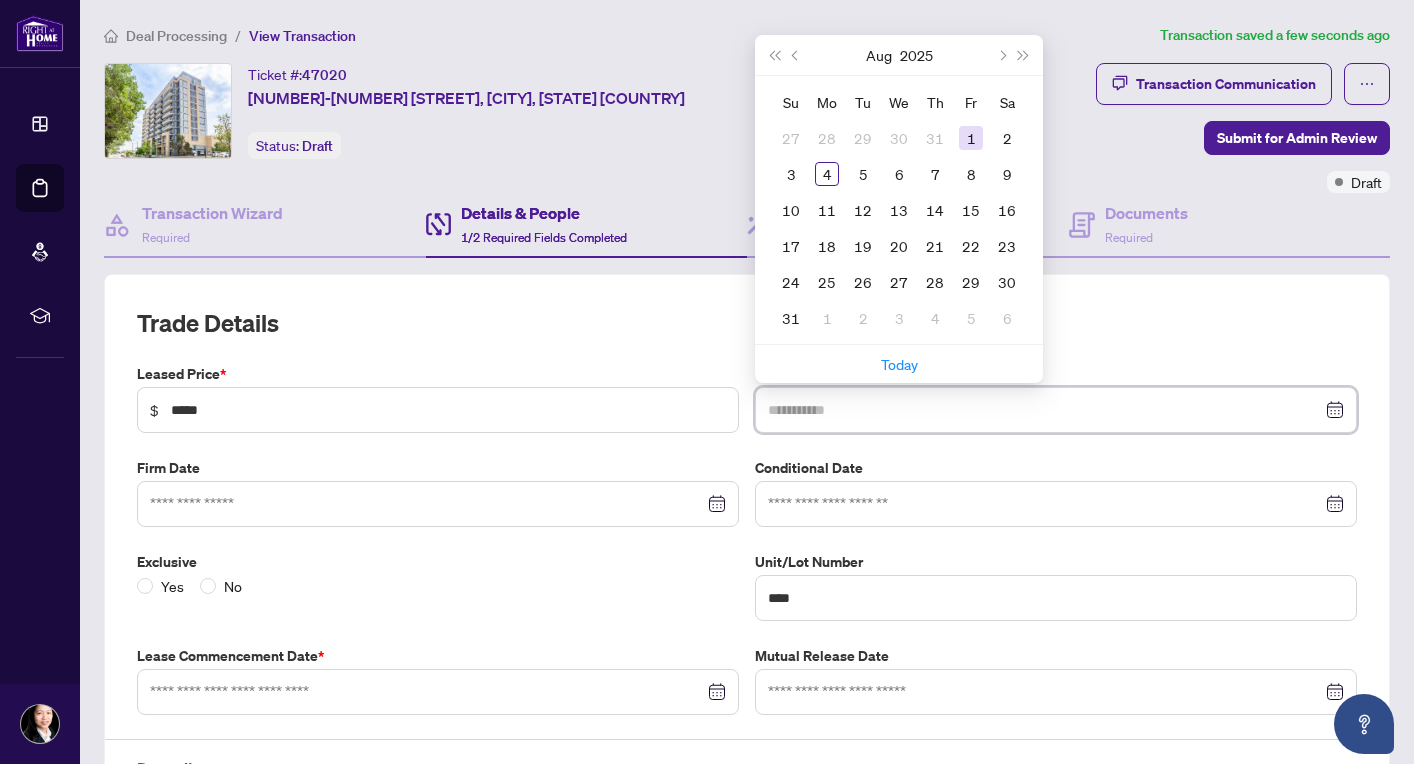 type on "**********" 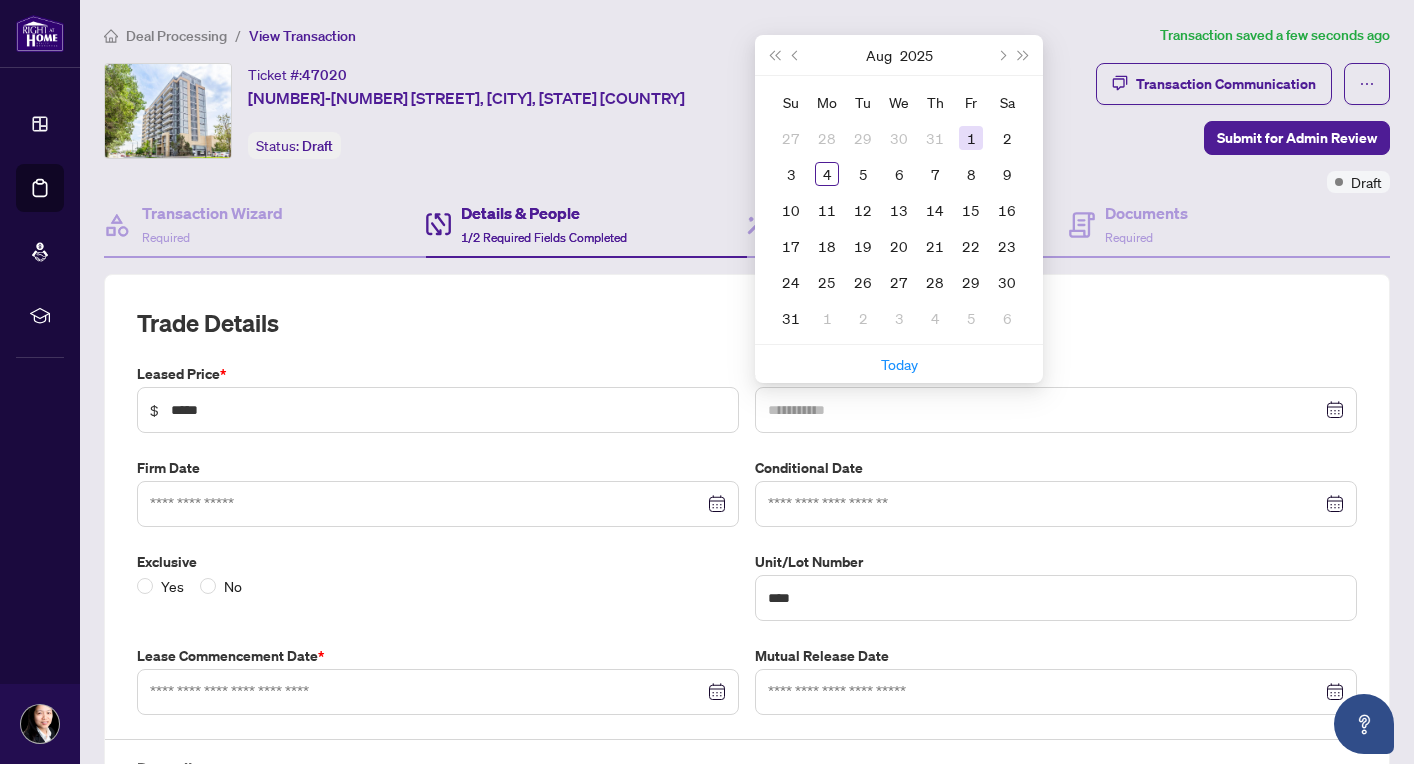 click on "1" at bounding box center [971, 138] 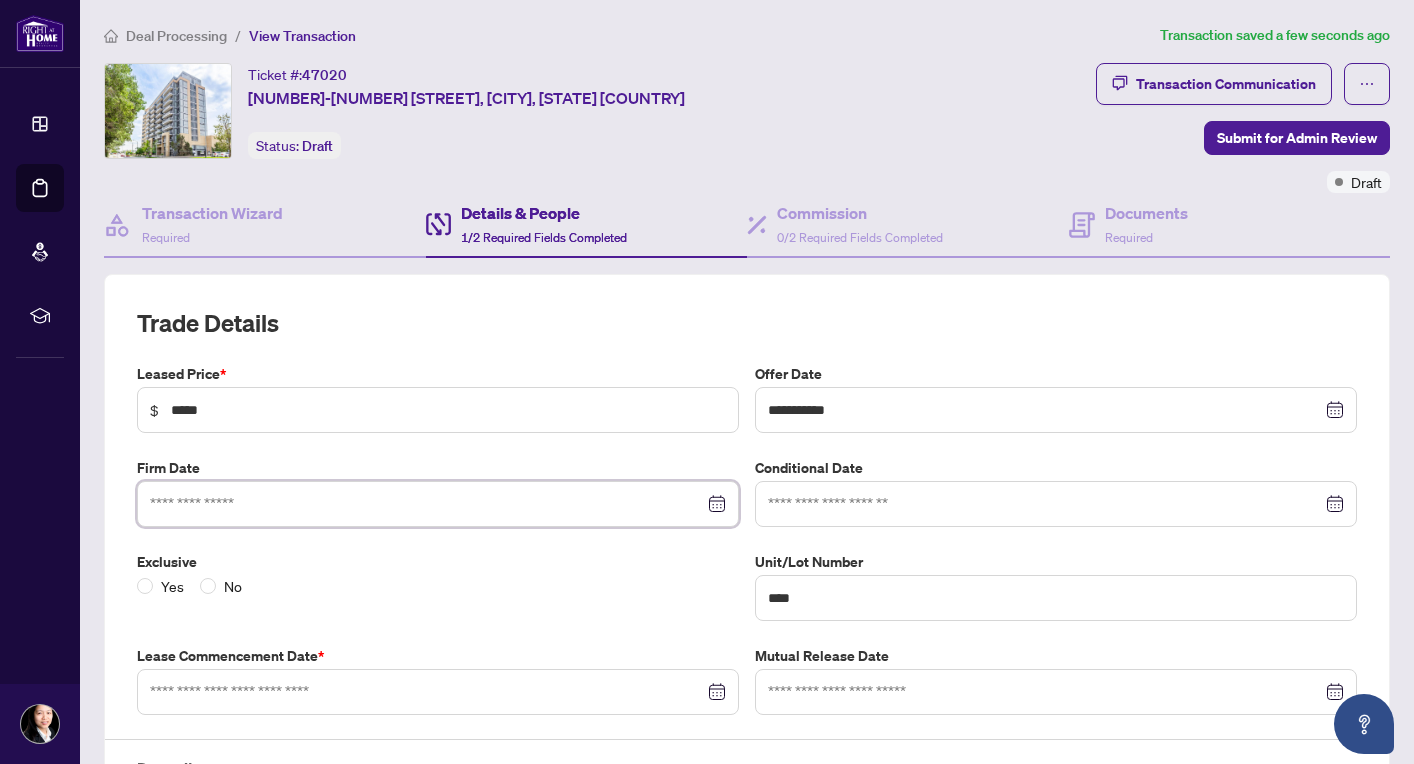 click at bounding box center [427, 504] 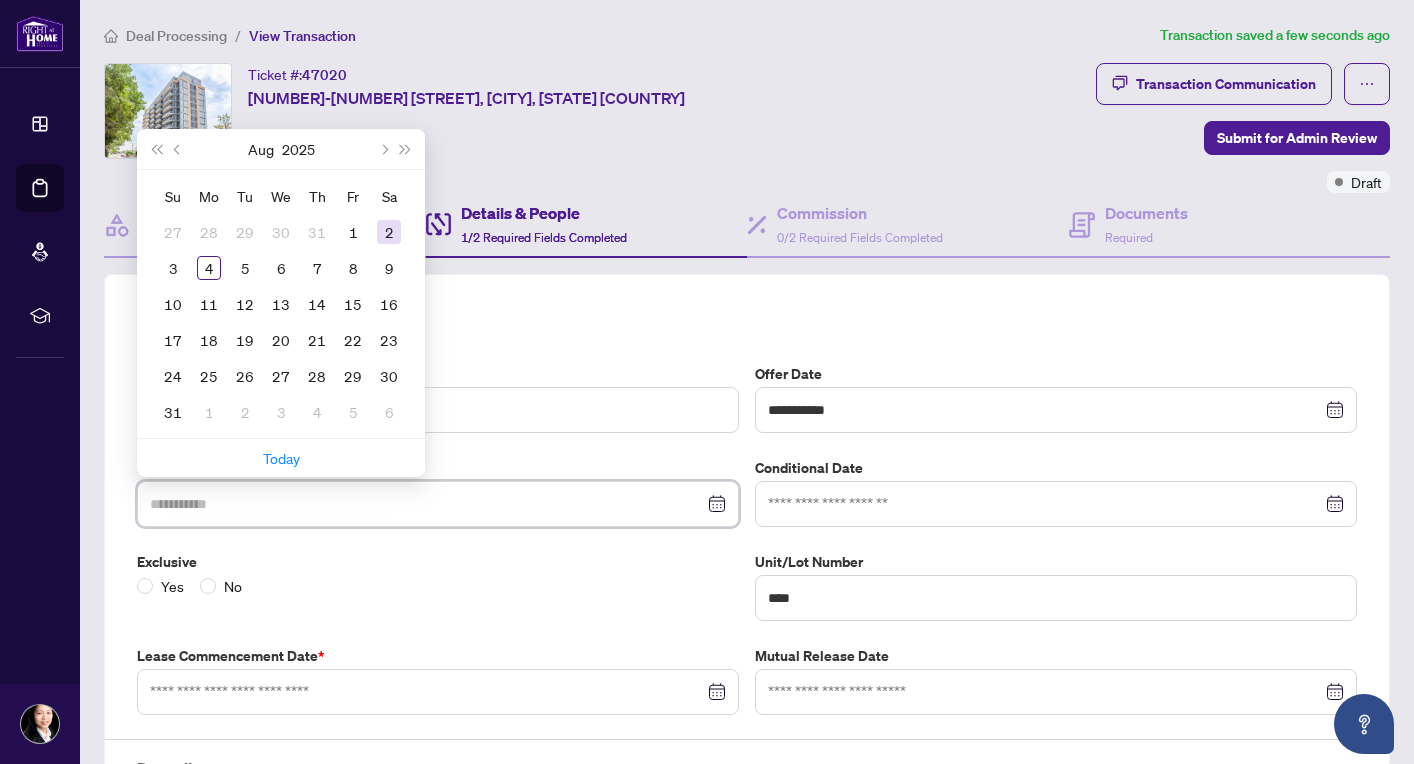 type on "**********" 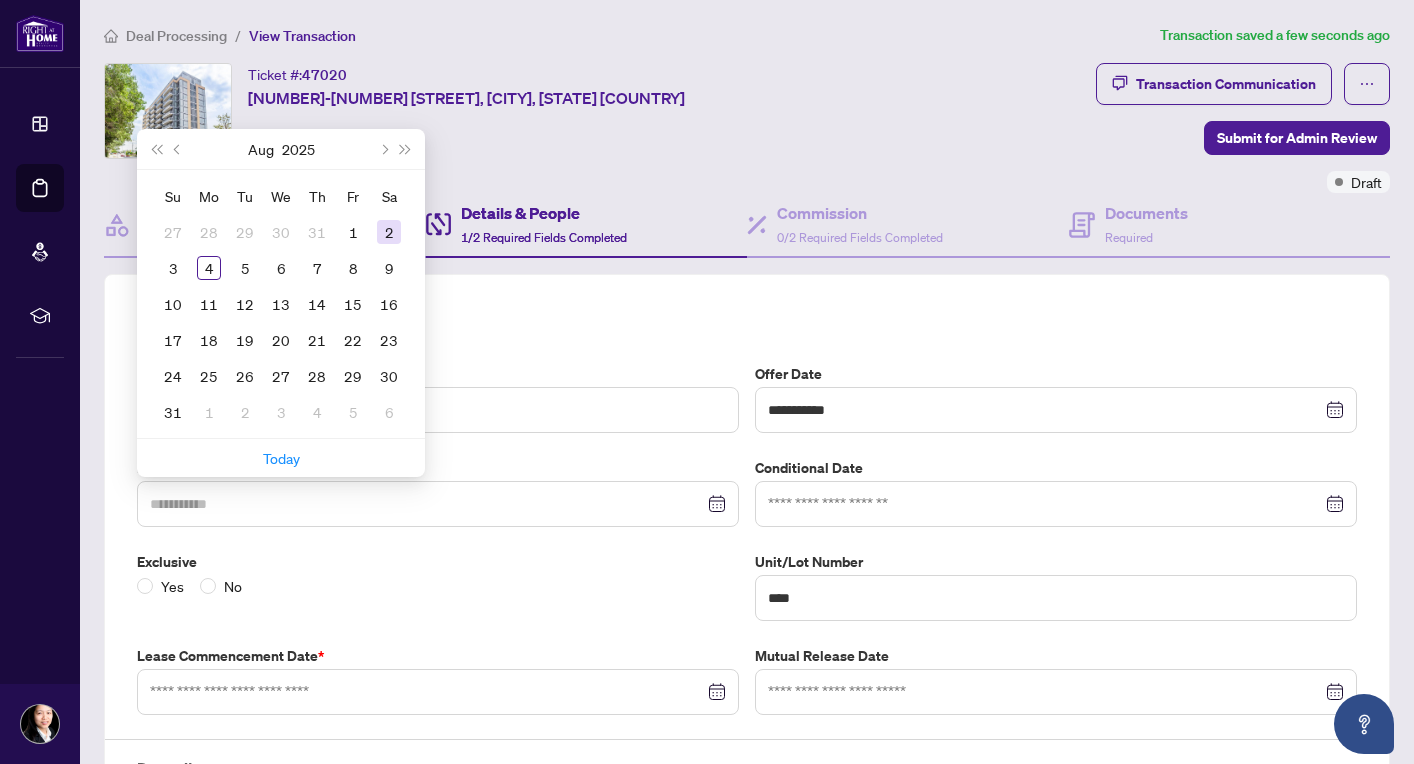 click on "2" at bounding box center (389, 232) 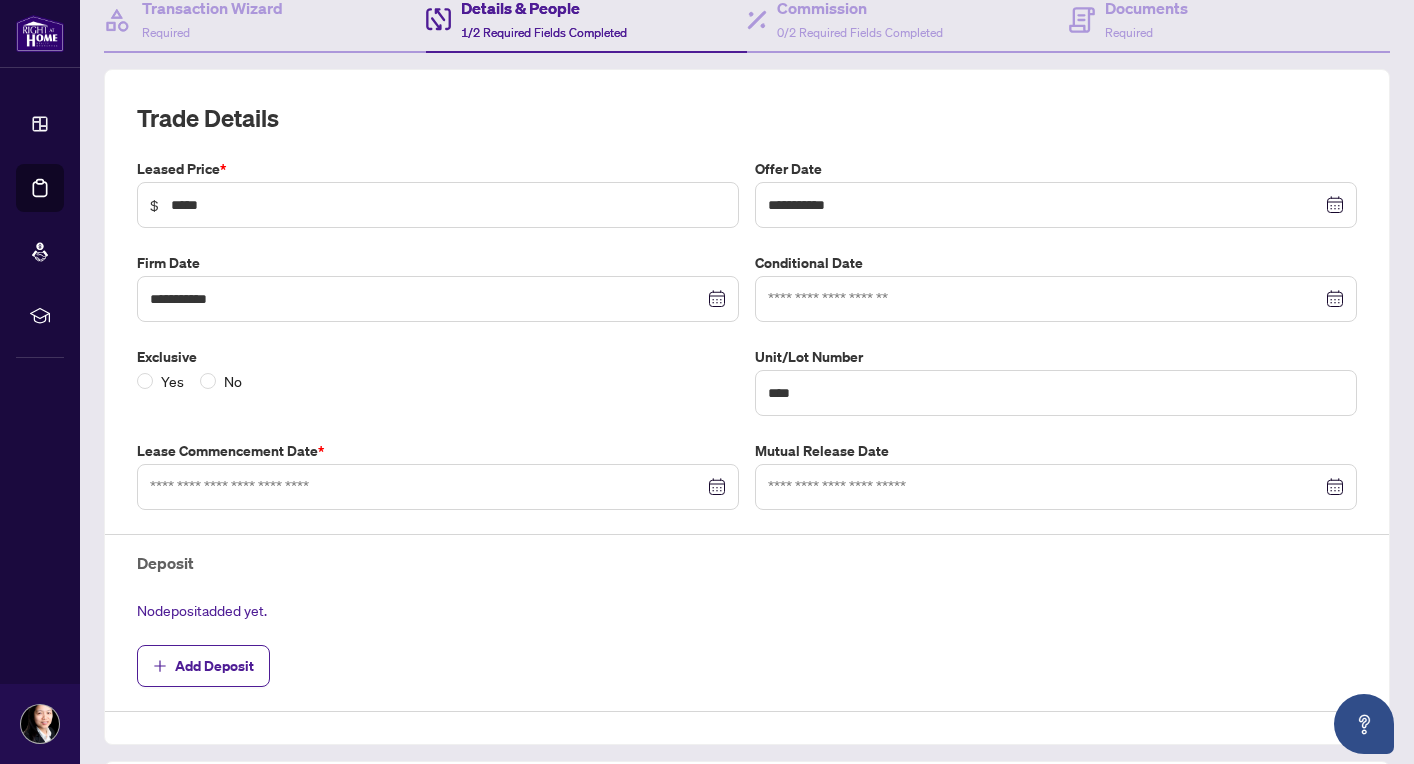 scroll, scrollTop: 207, scrollLeft: 0, axis: vertical 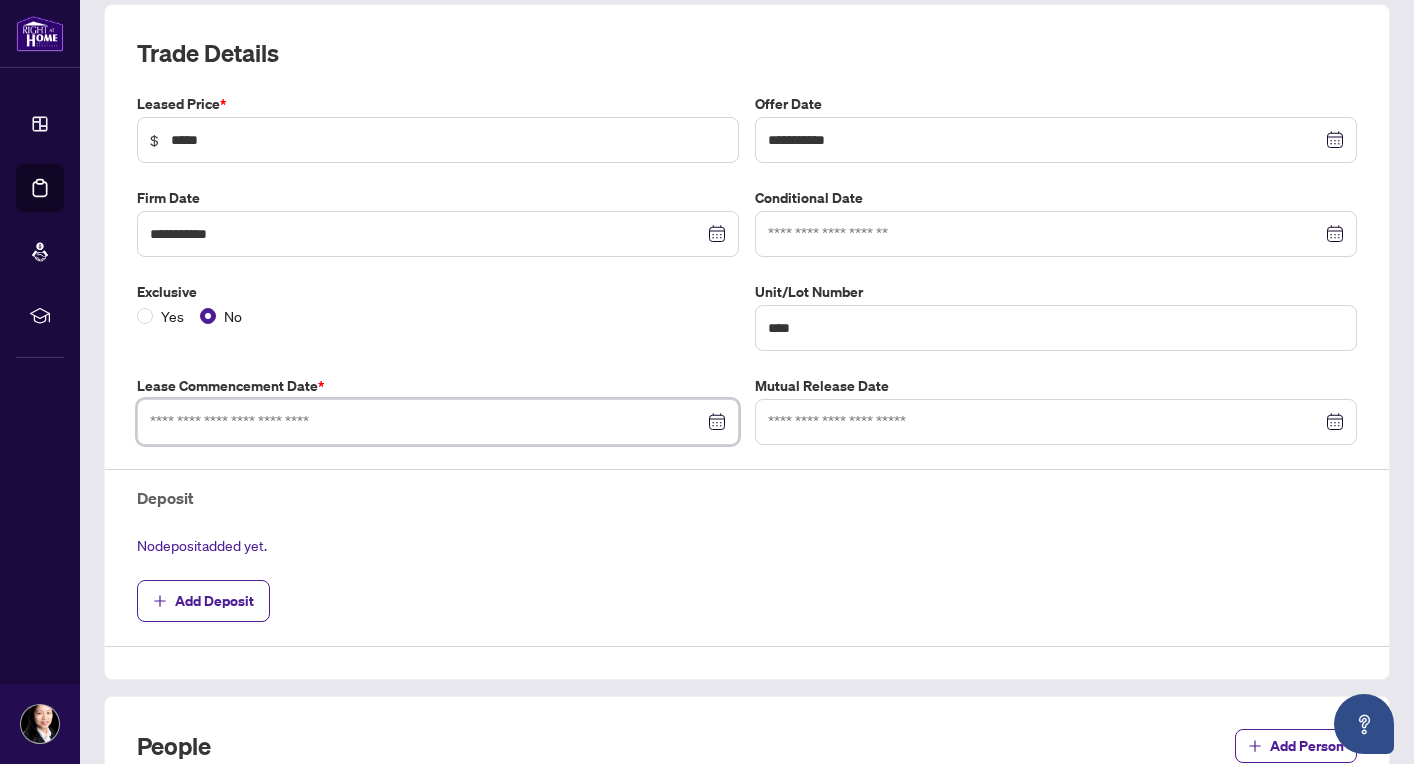 click at bounding box center (427, 422) 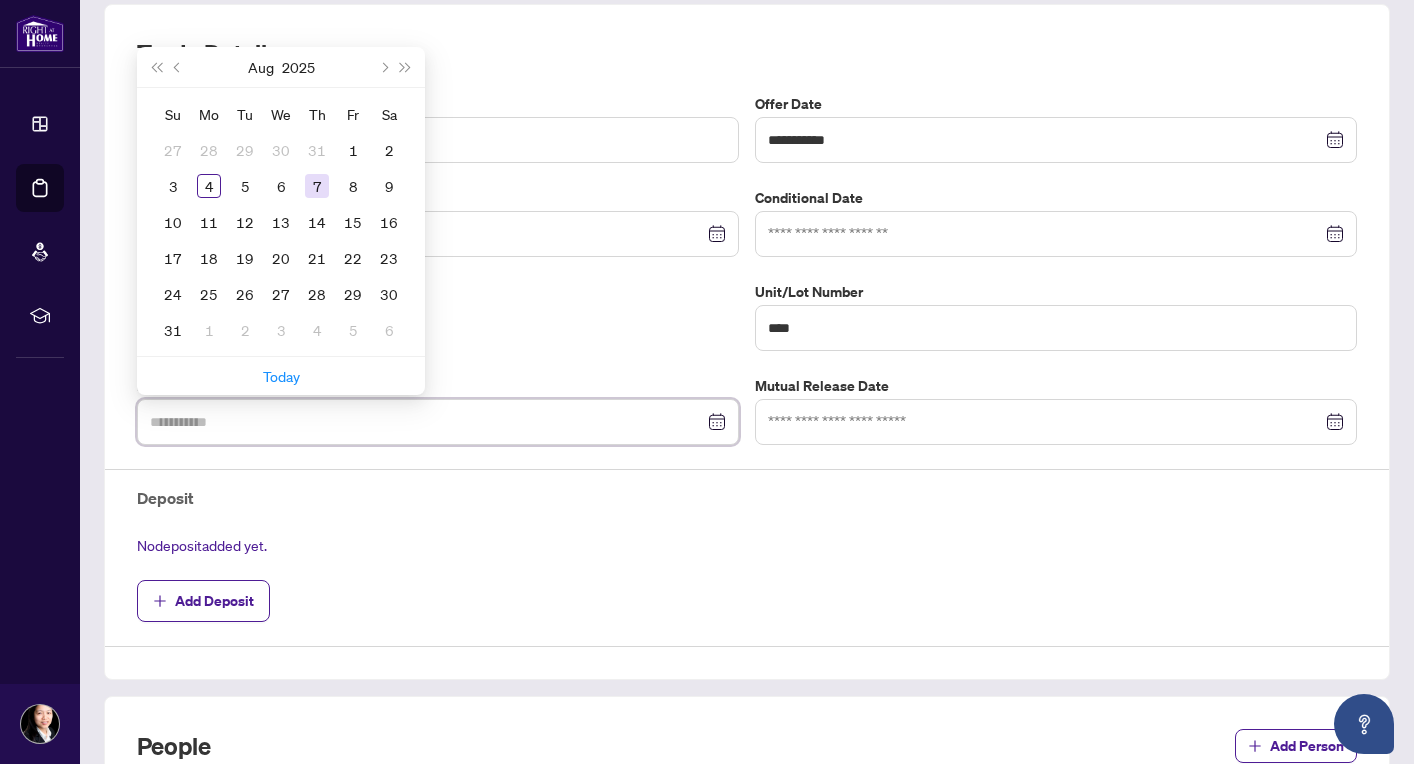 type on "**********" 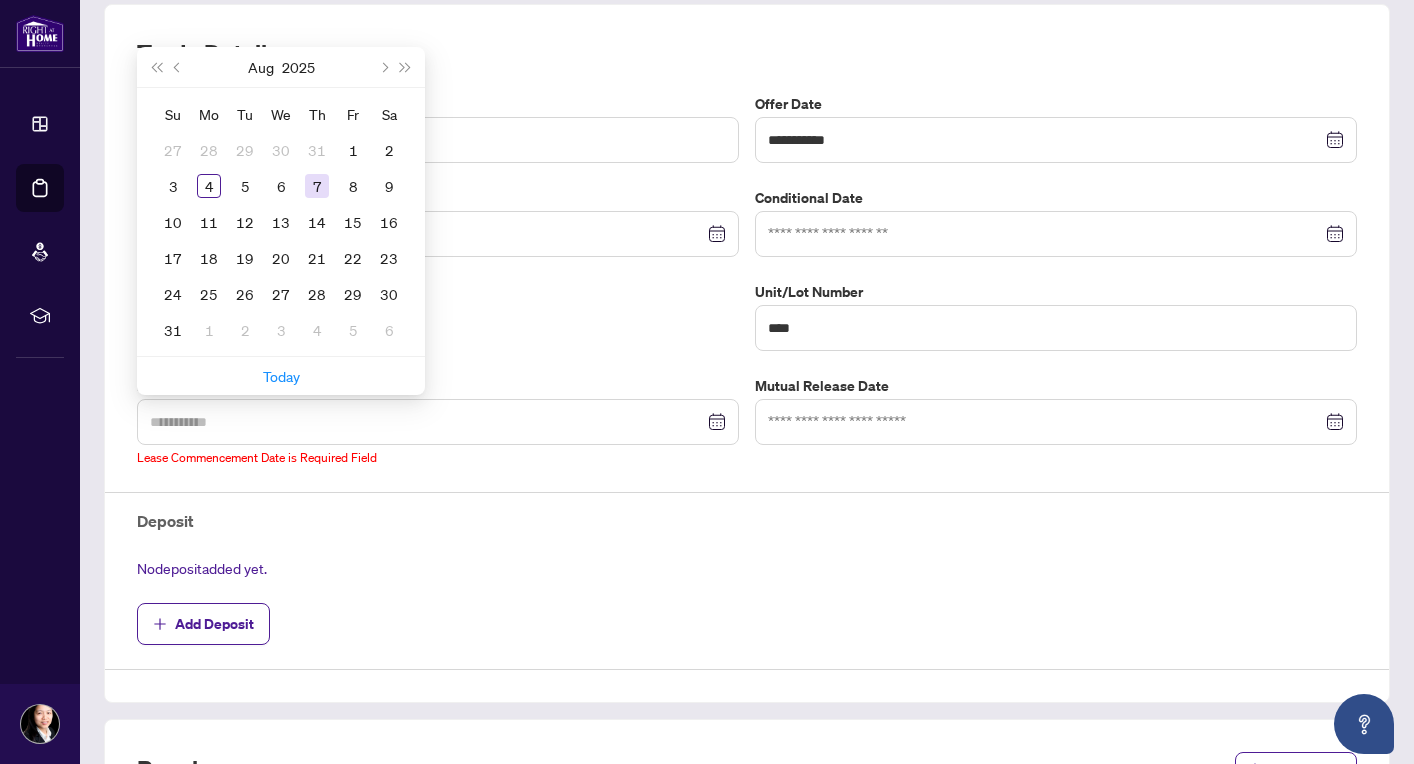 click on "7" at bounding box center (317, 186) 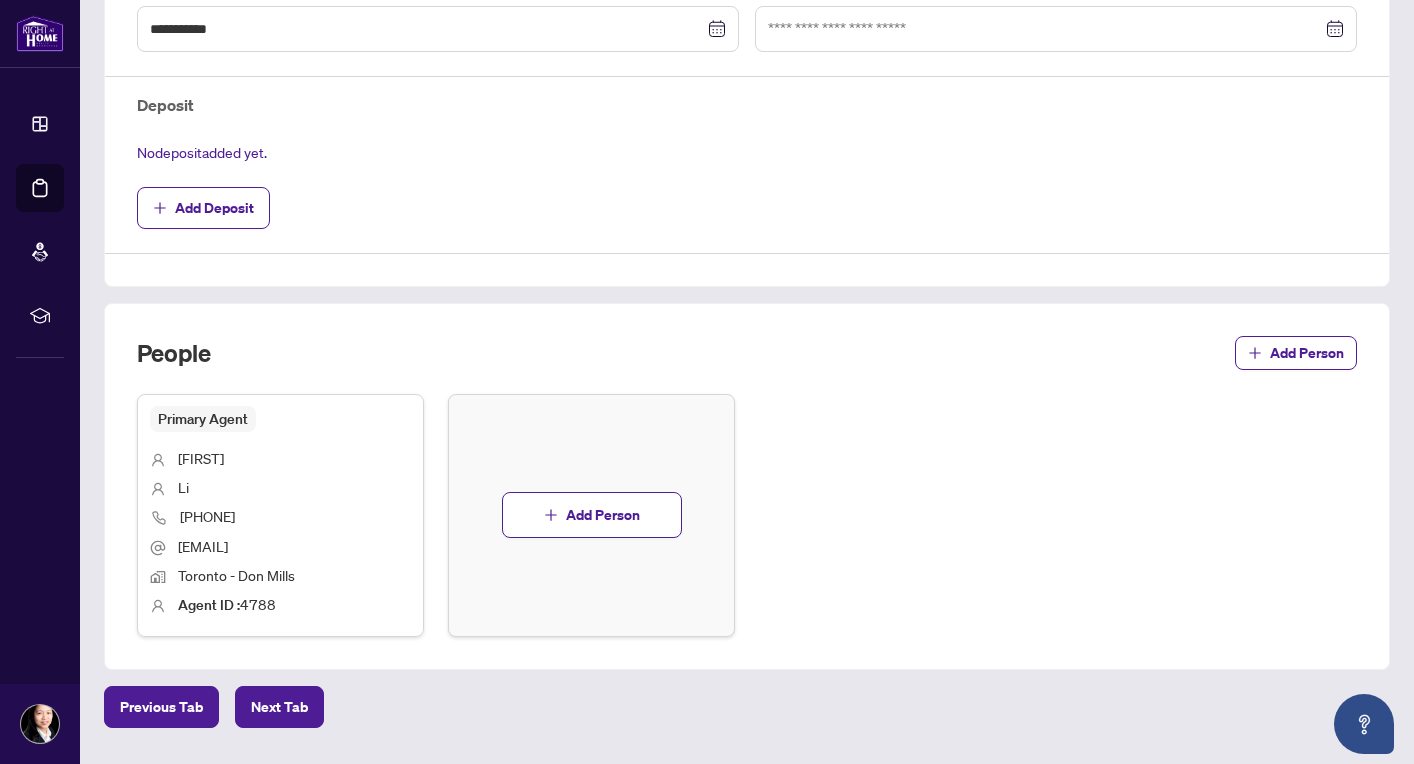 scroll, scrollTop: 718, scrollLeft: 0, axis: vertical 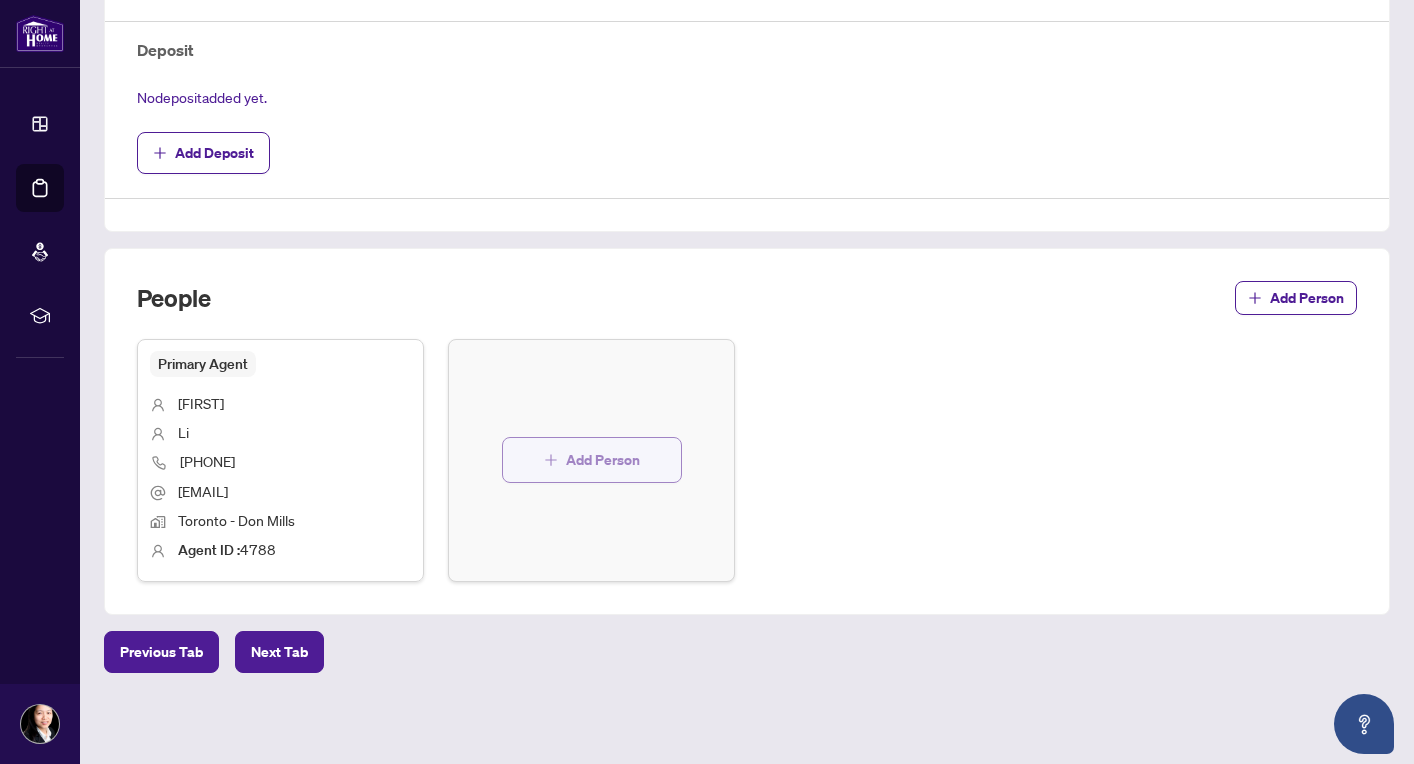 click on "Add Person" at bounding box center (603, 460) 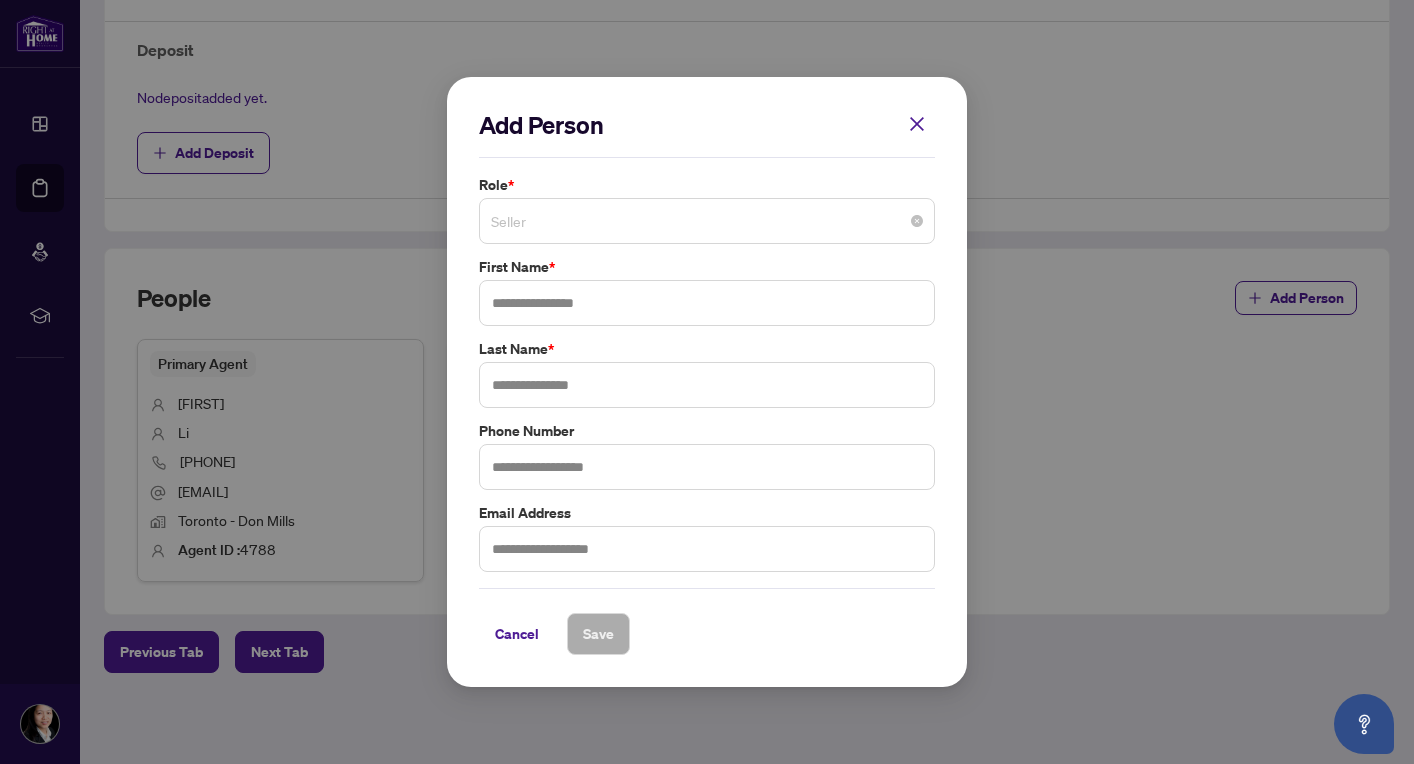 click on "Seller" at bounding box center (707, 221) 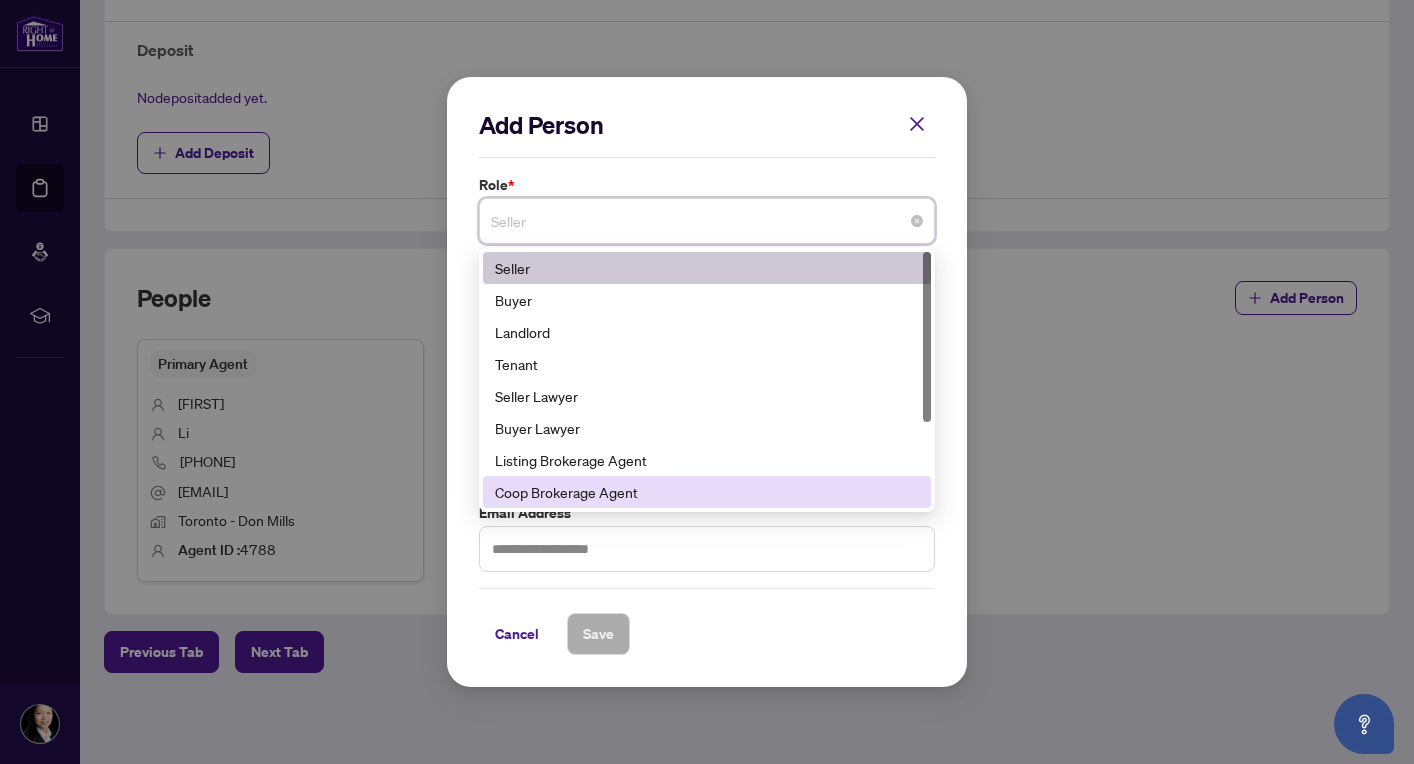 click on "Coop Brokerage Agent" at bounding box center [707, 492] 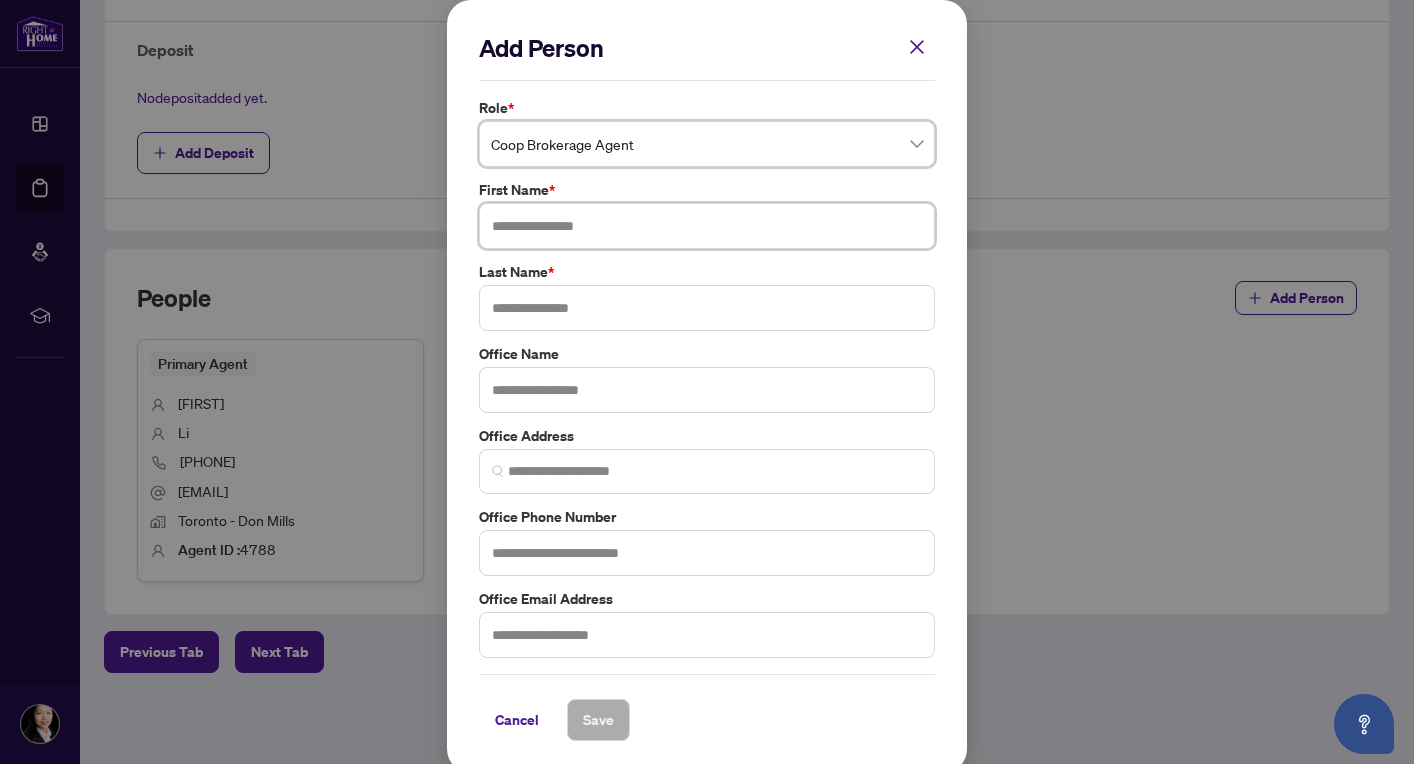 click at bounding box center [707, 226] 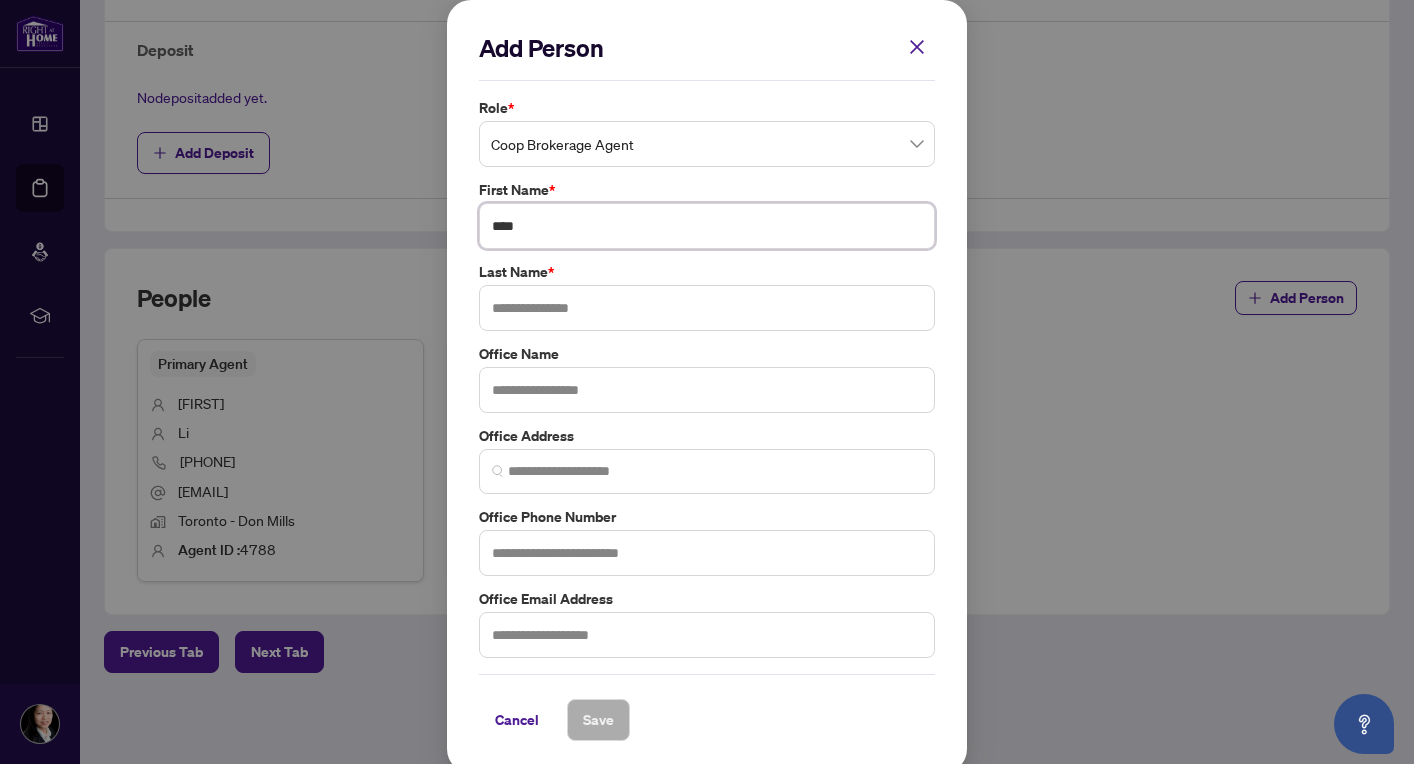 type on "****" 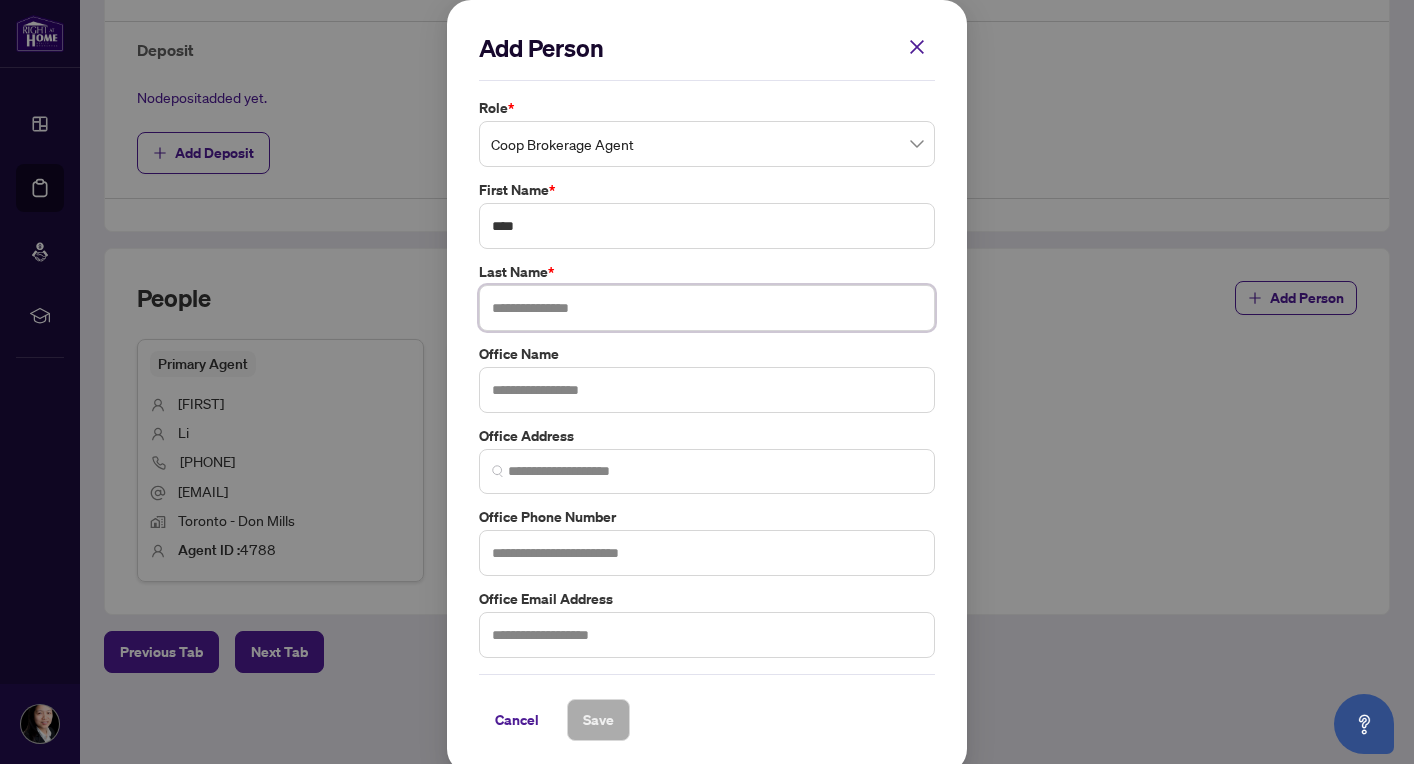 click at bounding box center [707, 308] 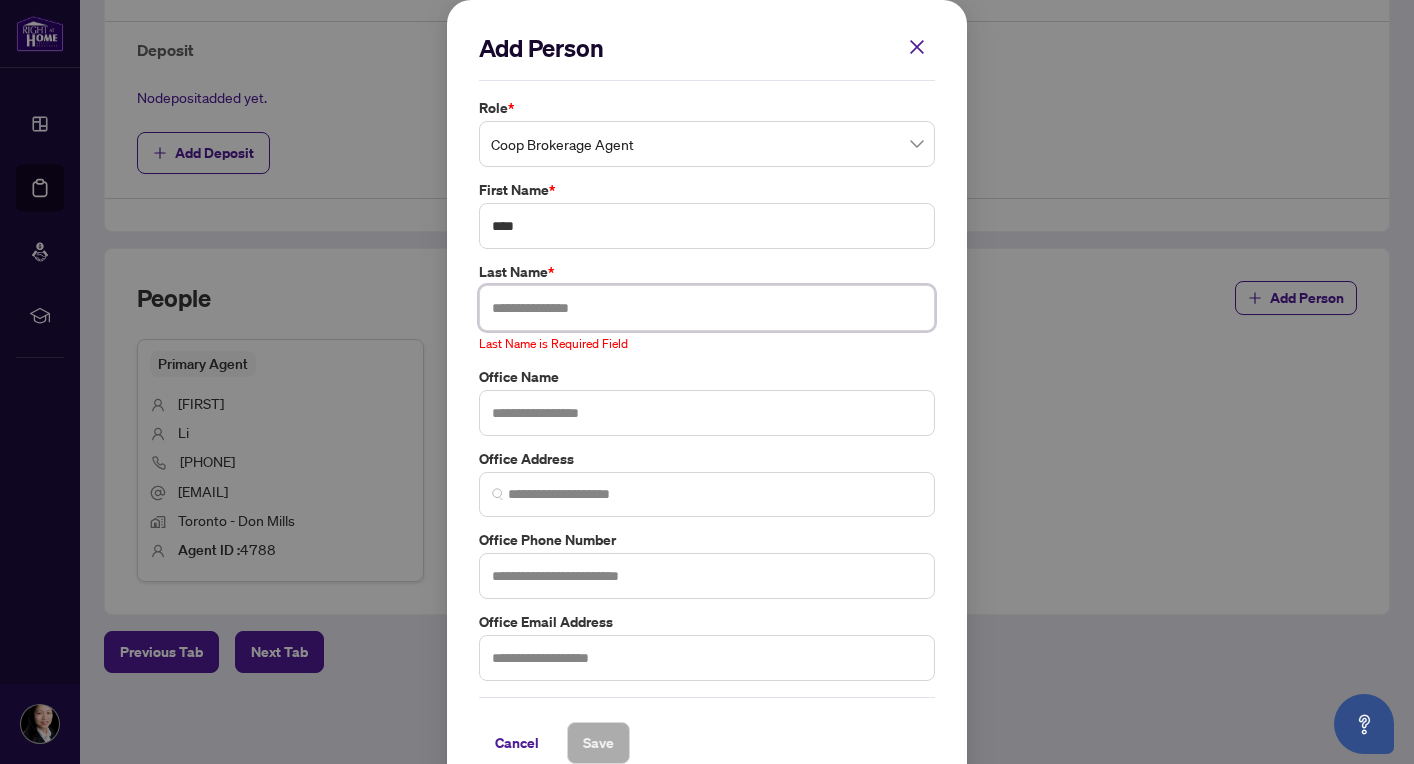 paste on "**********" 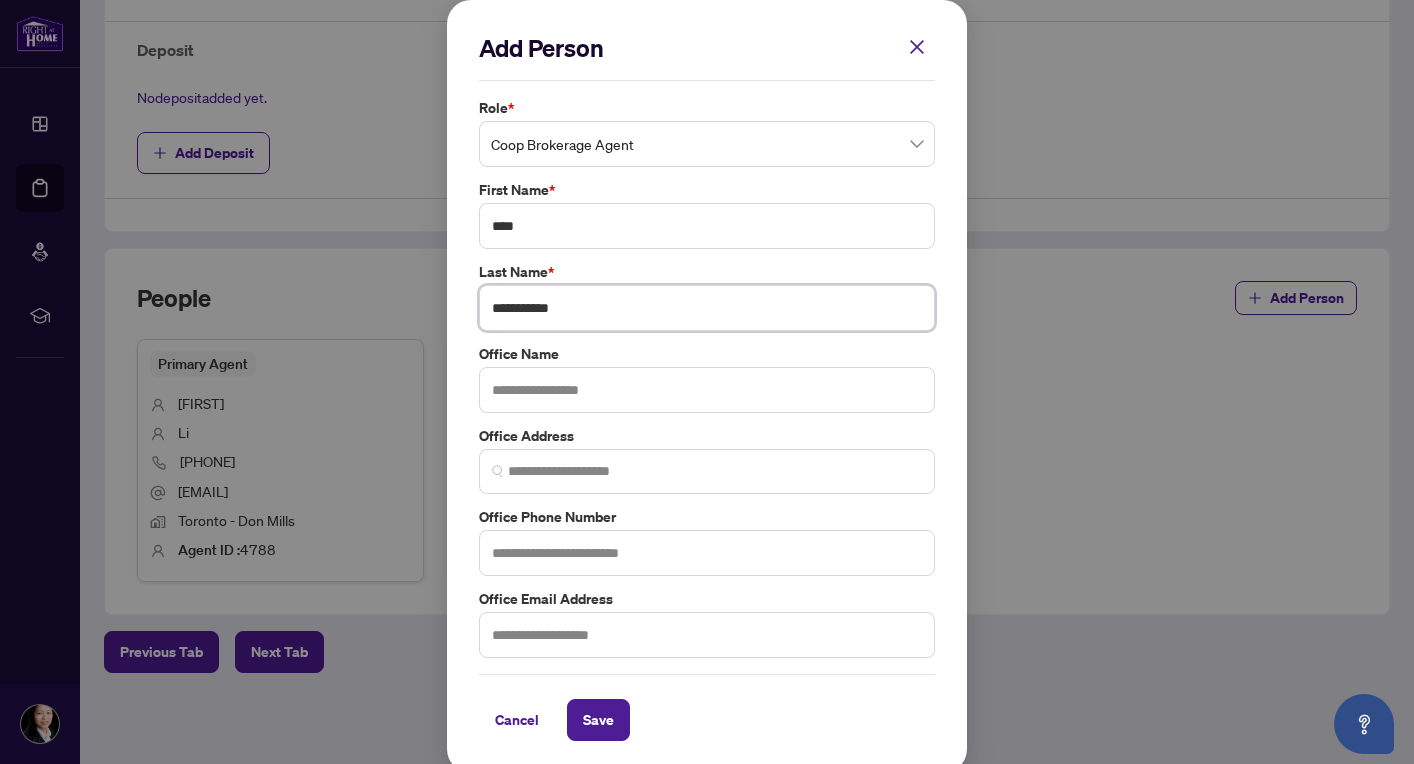 type on "**********" 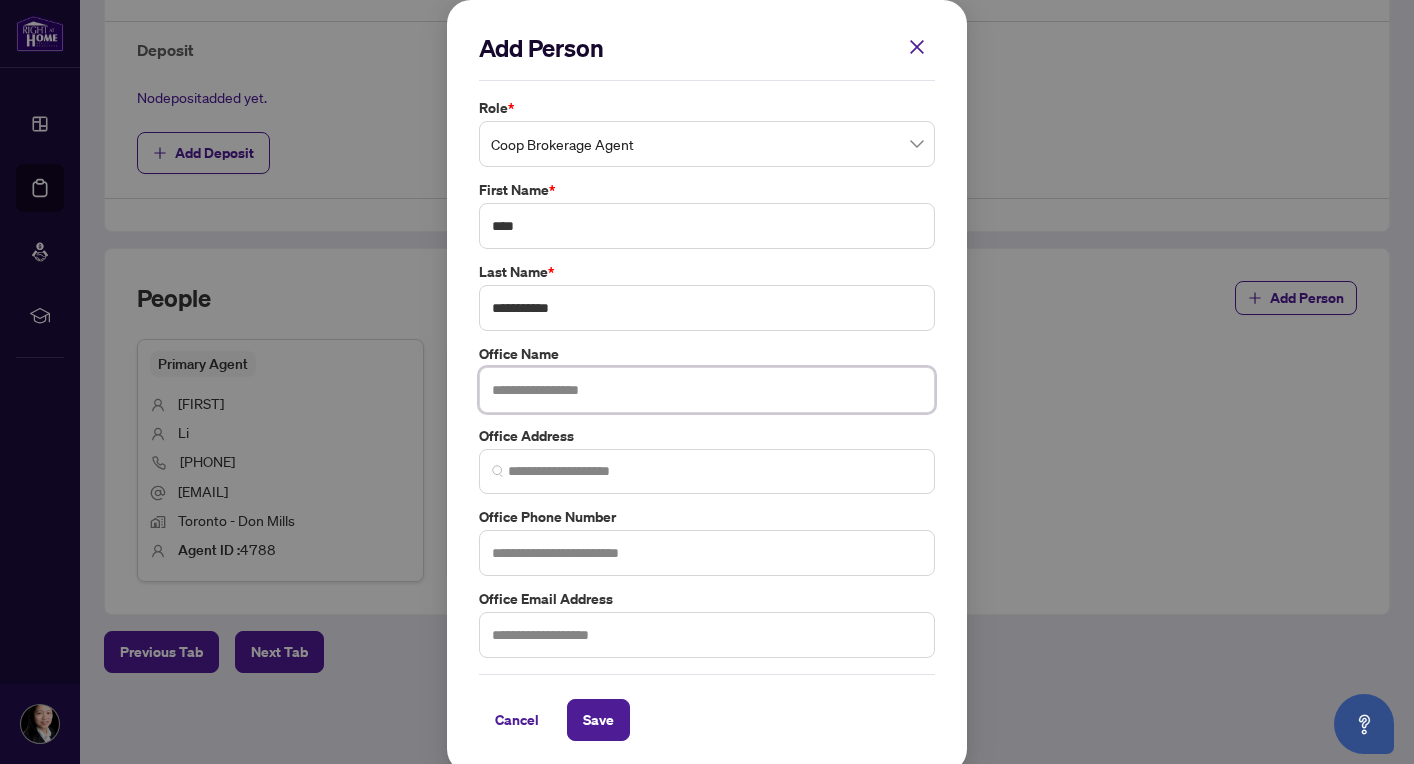 click at bounding box center (707, 390) 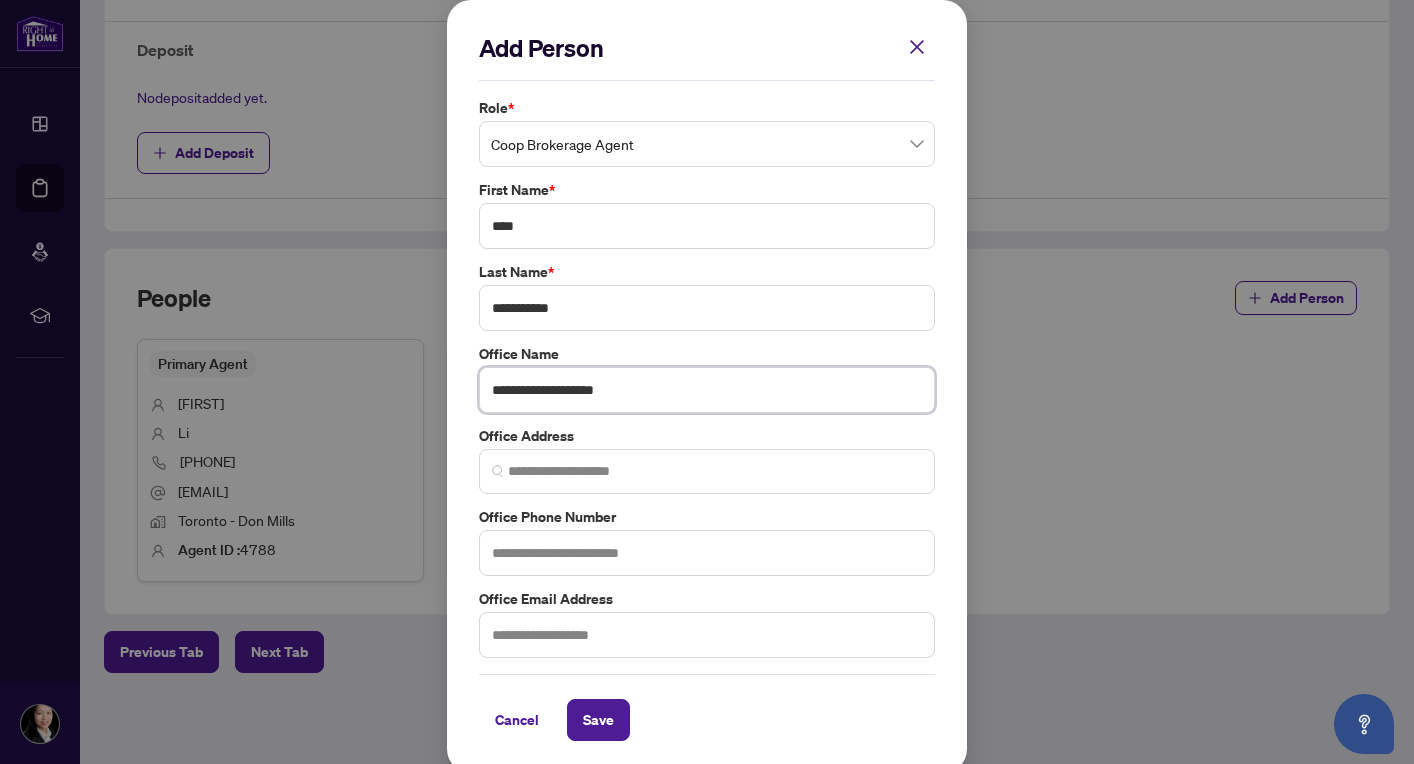type on "**********" 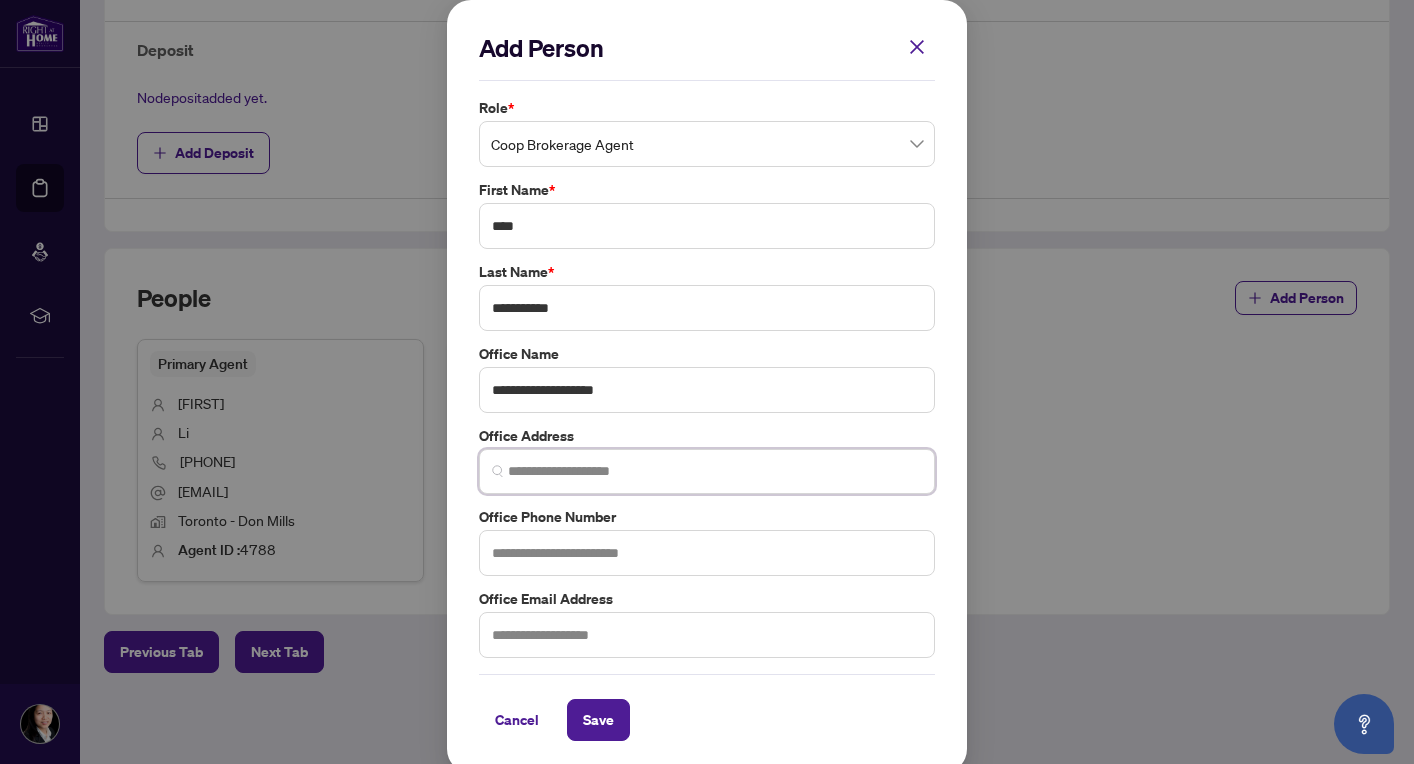 click at bounding box center (715, 471) 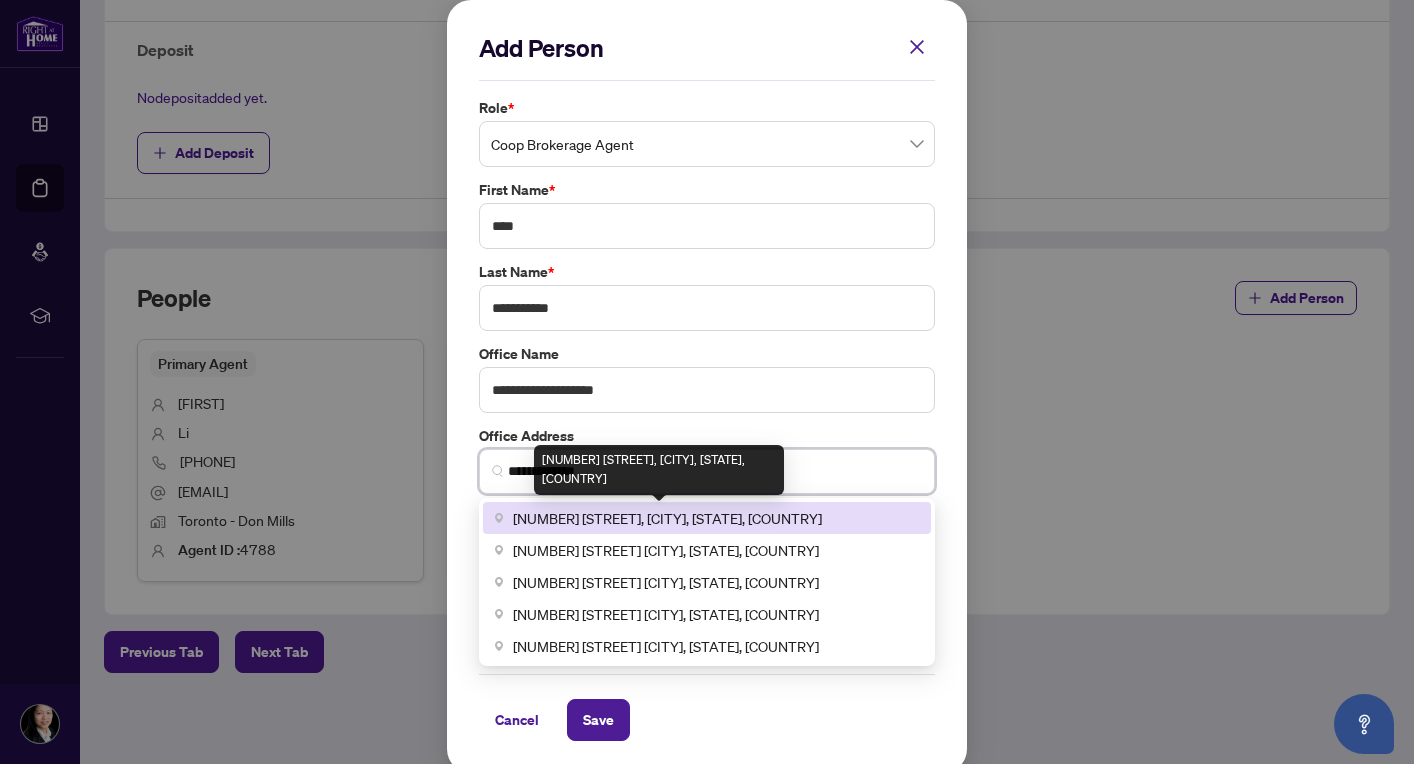 click on "[NUMBER] [STREET], [CITY], [STATE], [COUNTRY]" at bounding box center (667, 518) 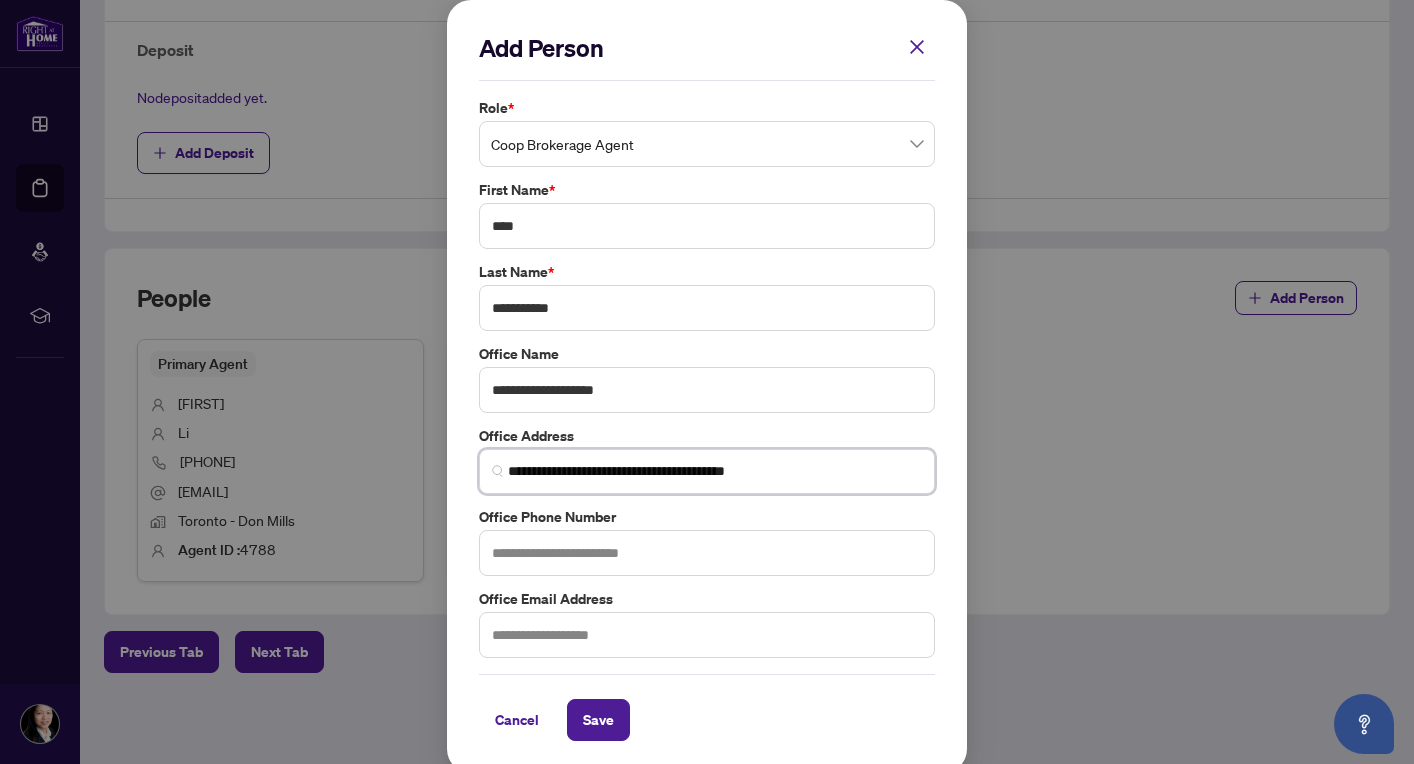 type on "**********" 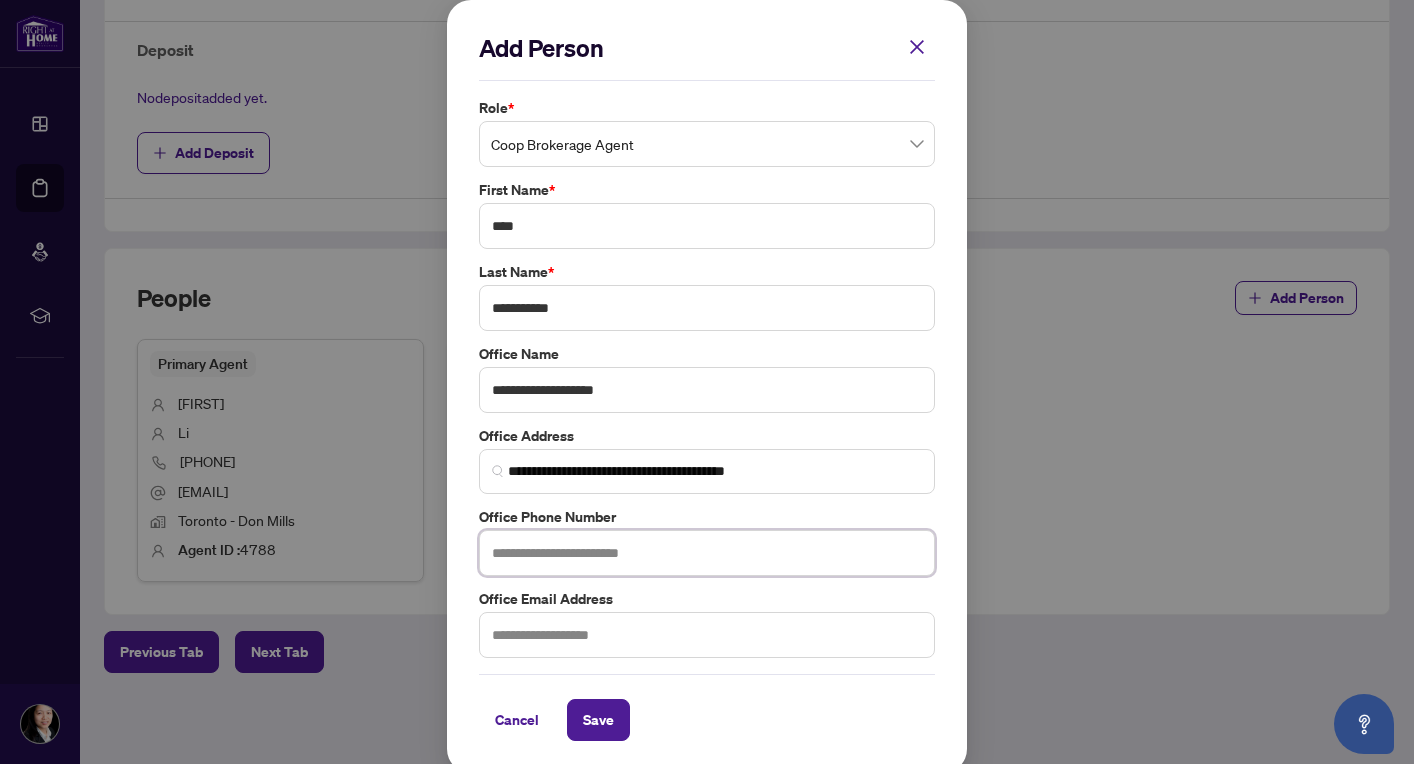 click at bounding box center [707, 553] 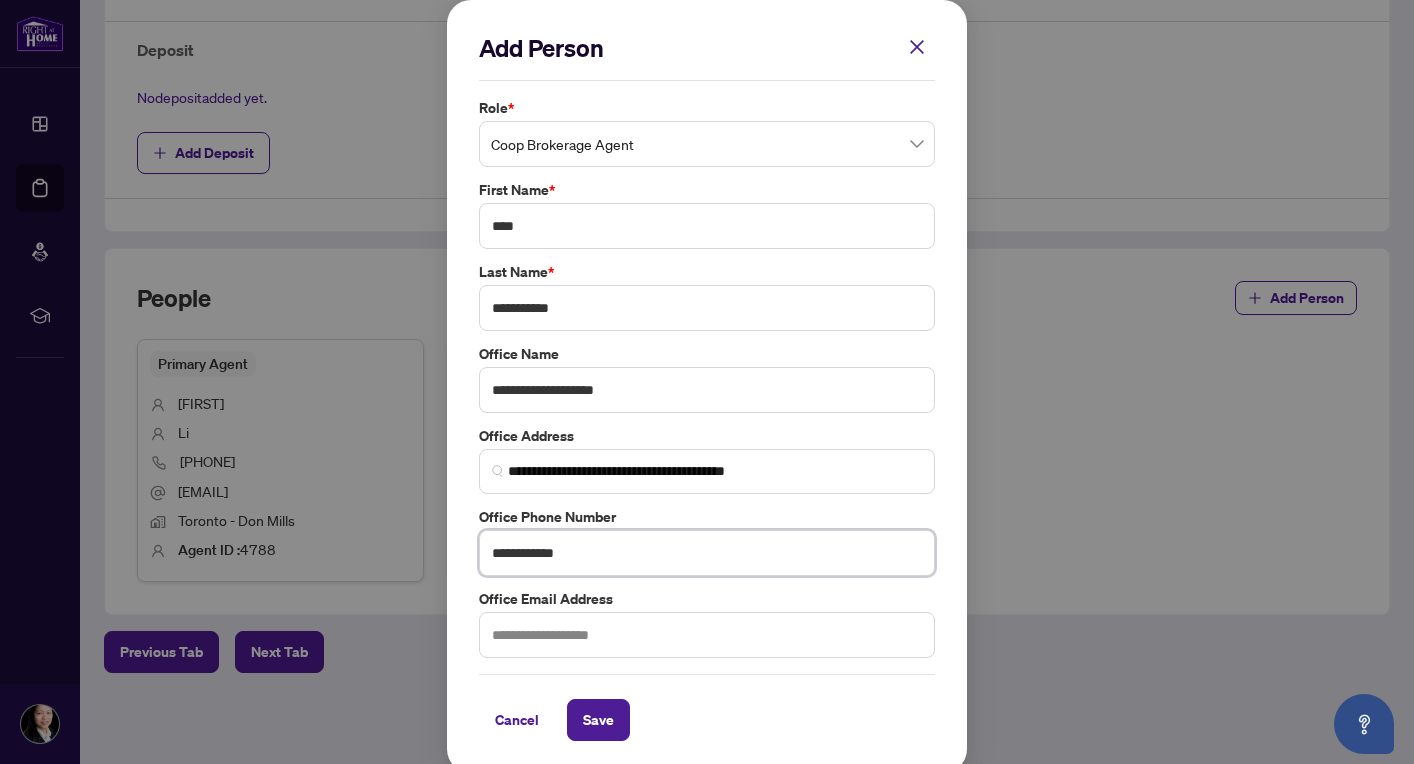 scroll, scrollTop: 9, scrollLeft: 0, axis: vertical 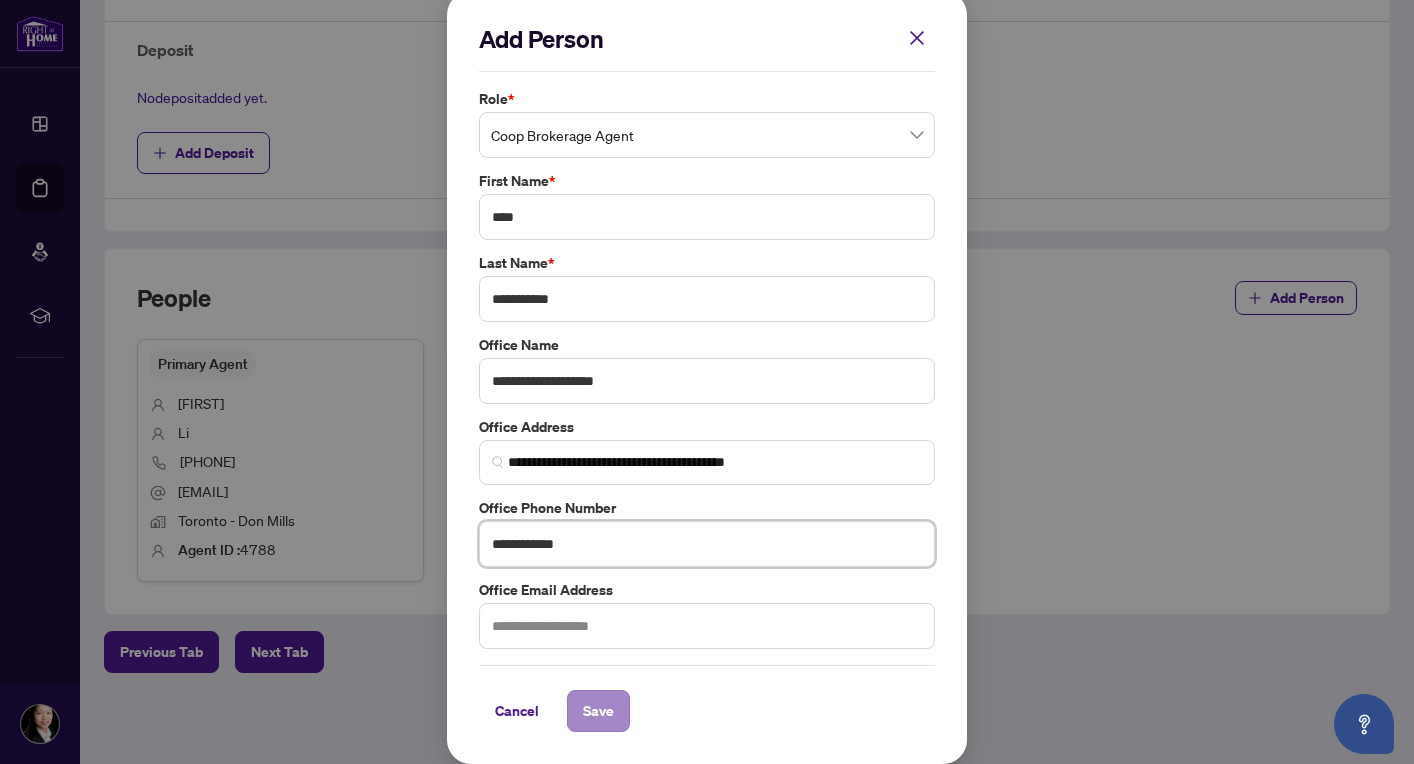 type on "**********" 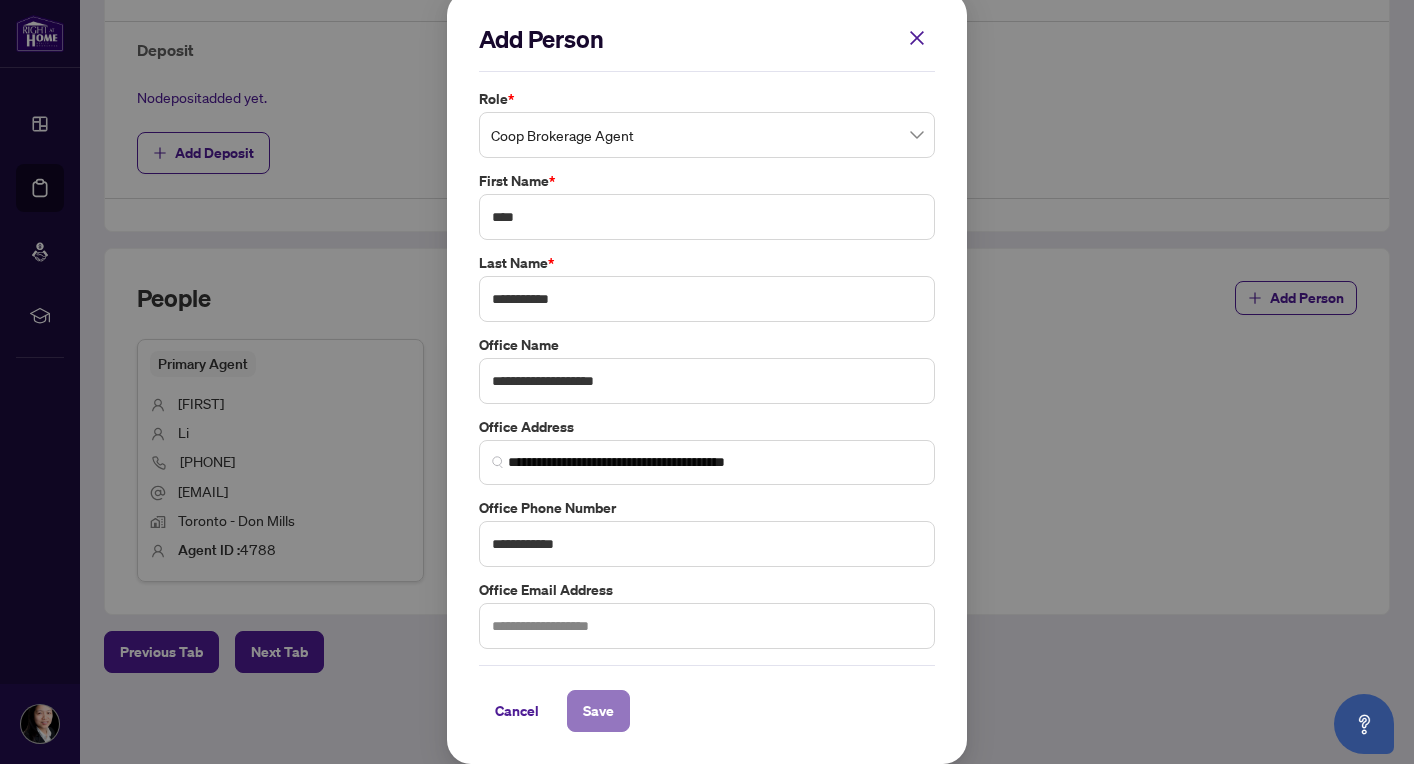 click on "Save" at bounding box center [598, 711] 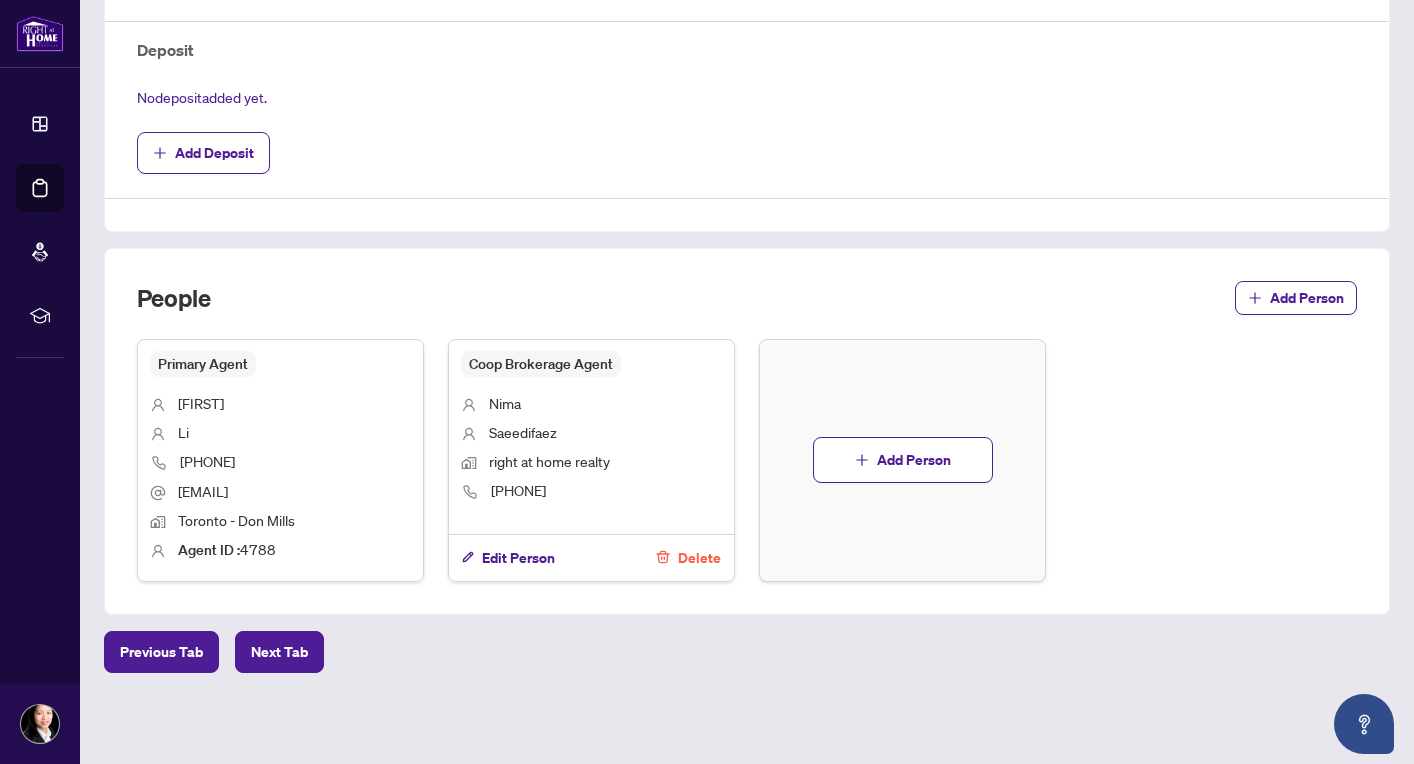 scroll, scrollTop: 700, scrollLeft: 0, axis: vertical 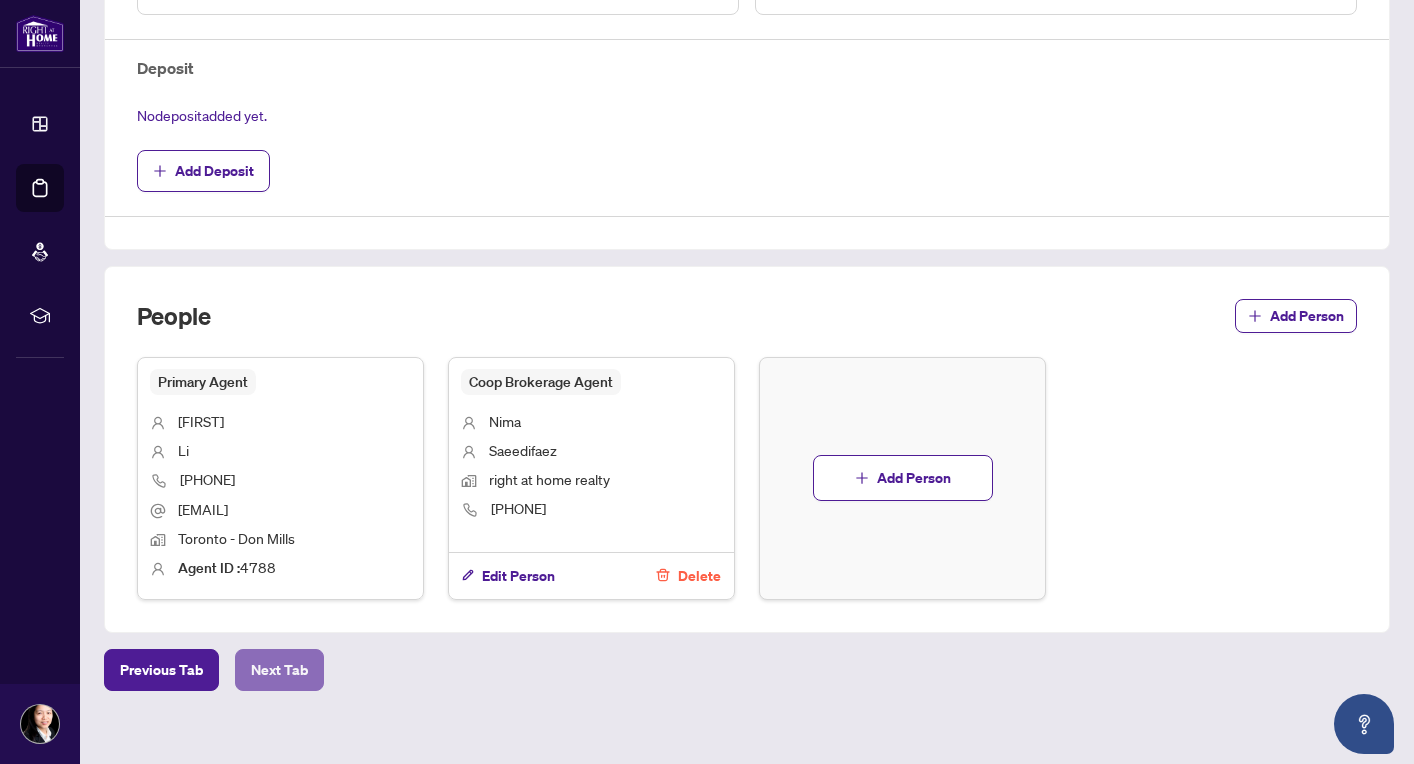click on "Next Tab" at bounding box center (279, 670) 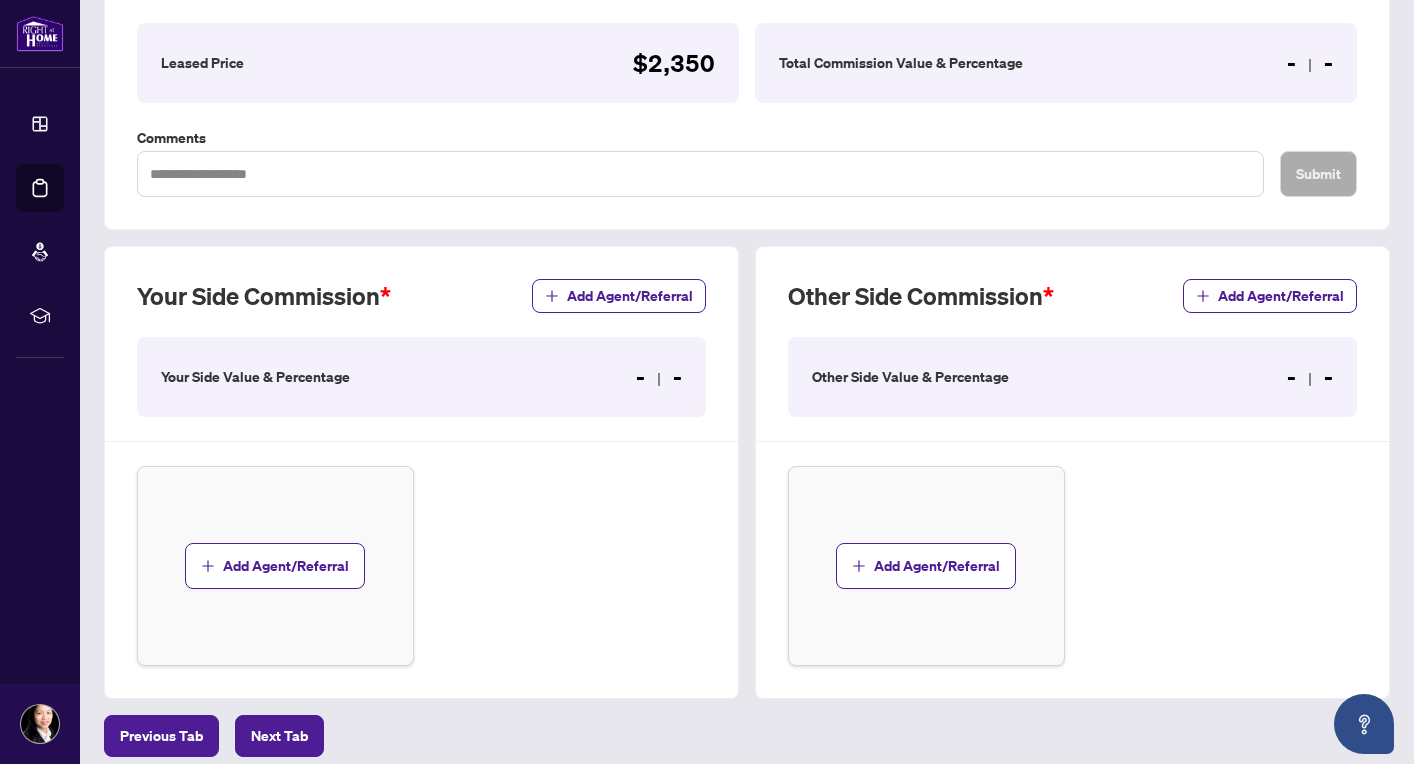 scroll, scrollTop: 353, scrollLeft: 0, axis: vertical 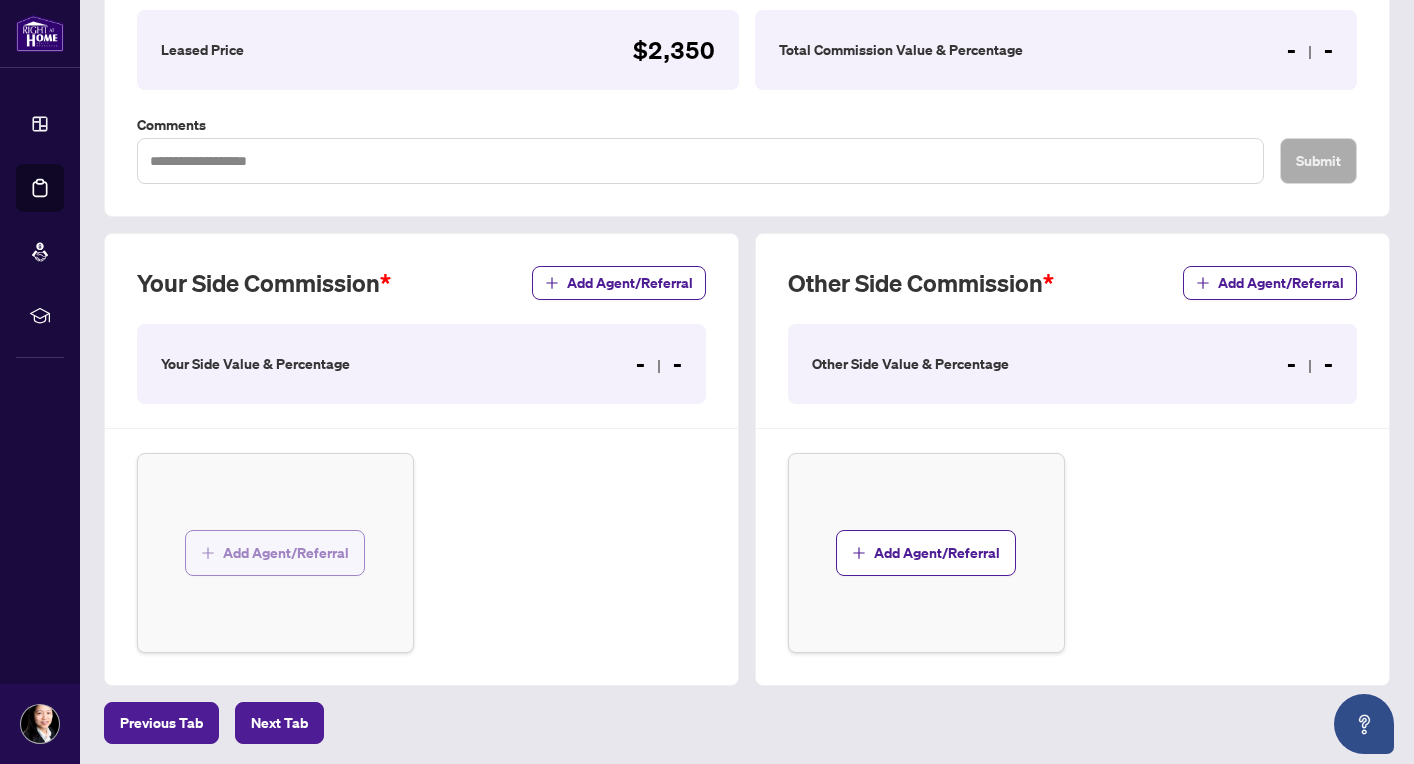 click on "Add Agent/Referral" at bounding box center (286, 553) 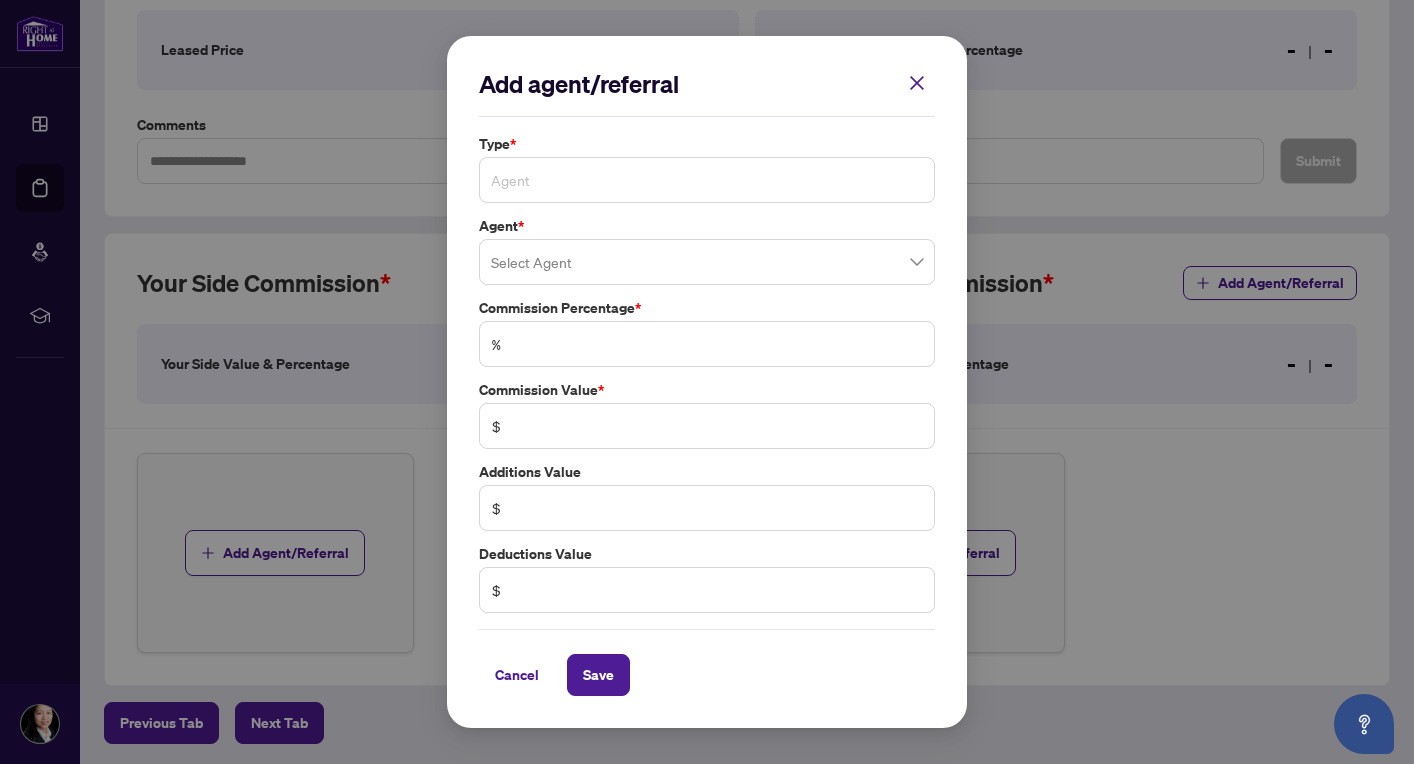 click on "Agent" at bounding box center [707, 180] 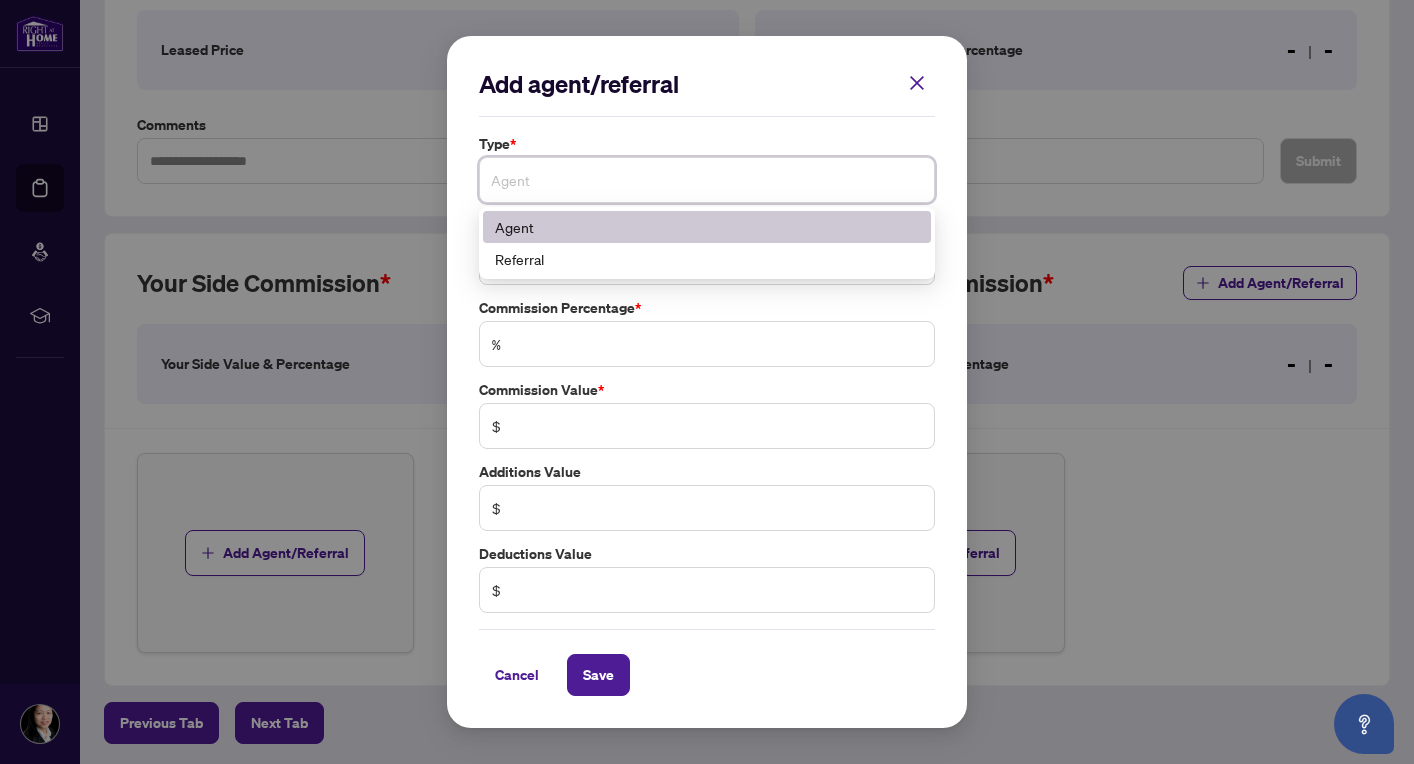 click on "Agent" at bounding box center (707, 227) 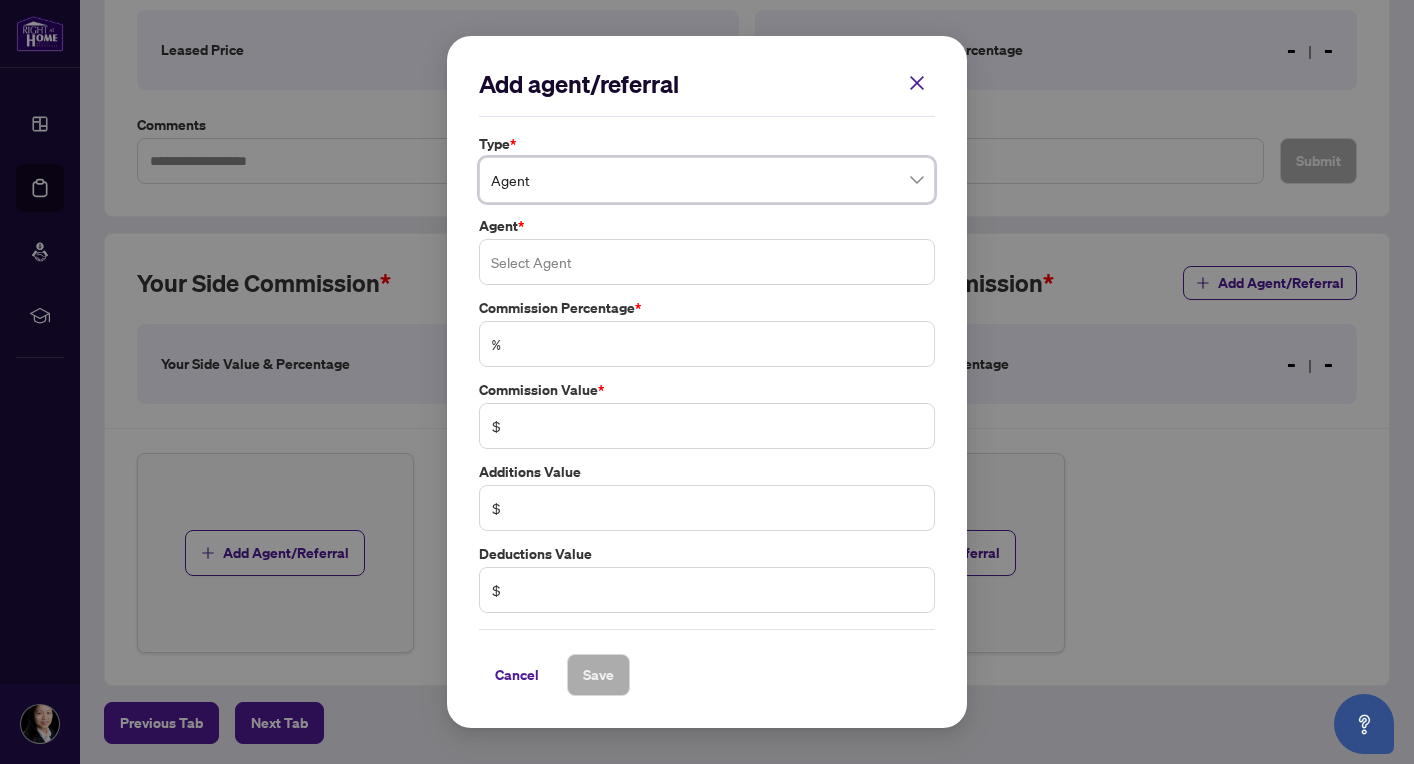 click at bounding box center (707, 262) 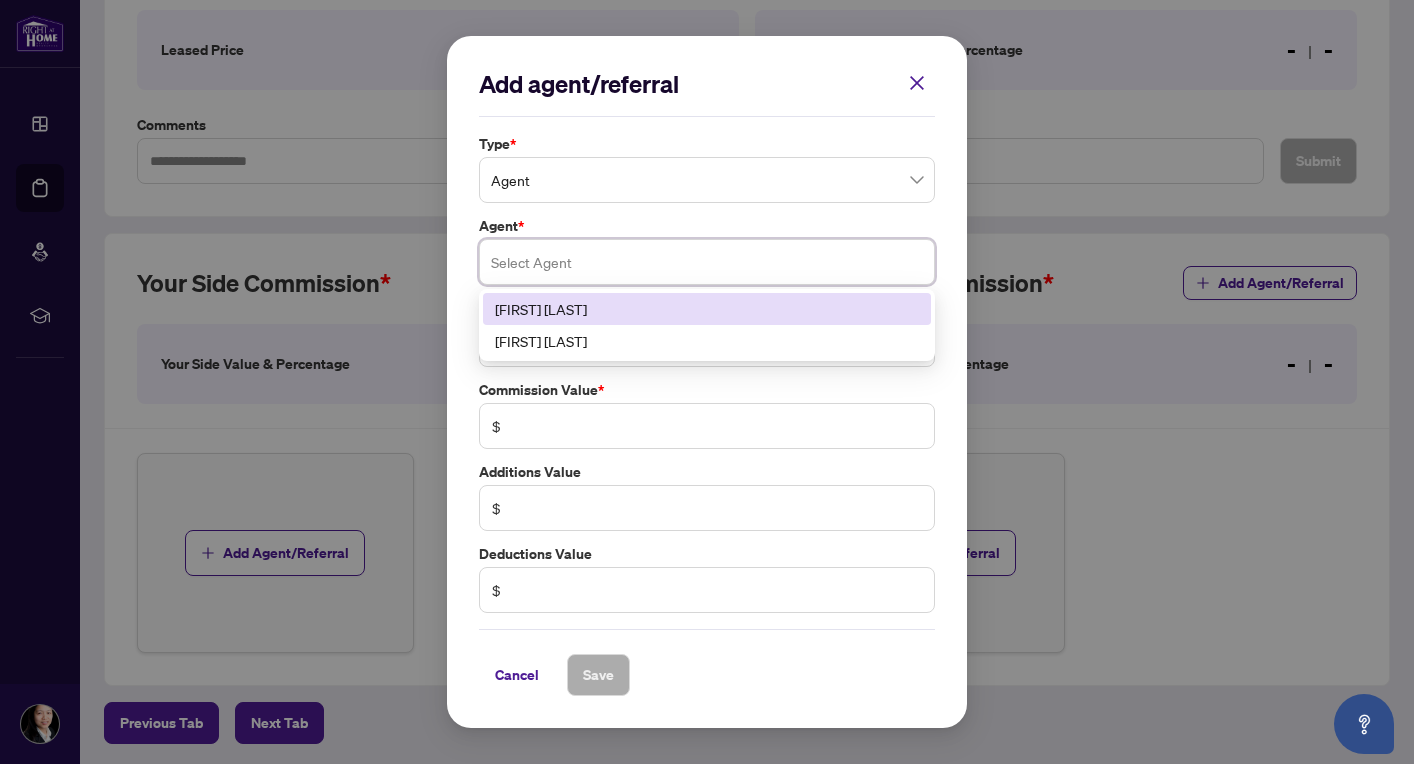 click on "[FIRST] [LAST]" at bounding box center (707, 309) 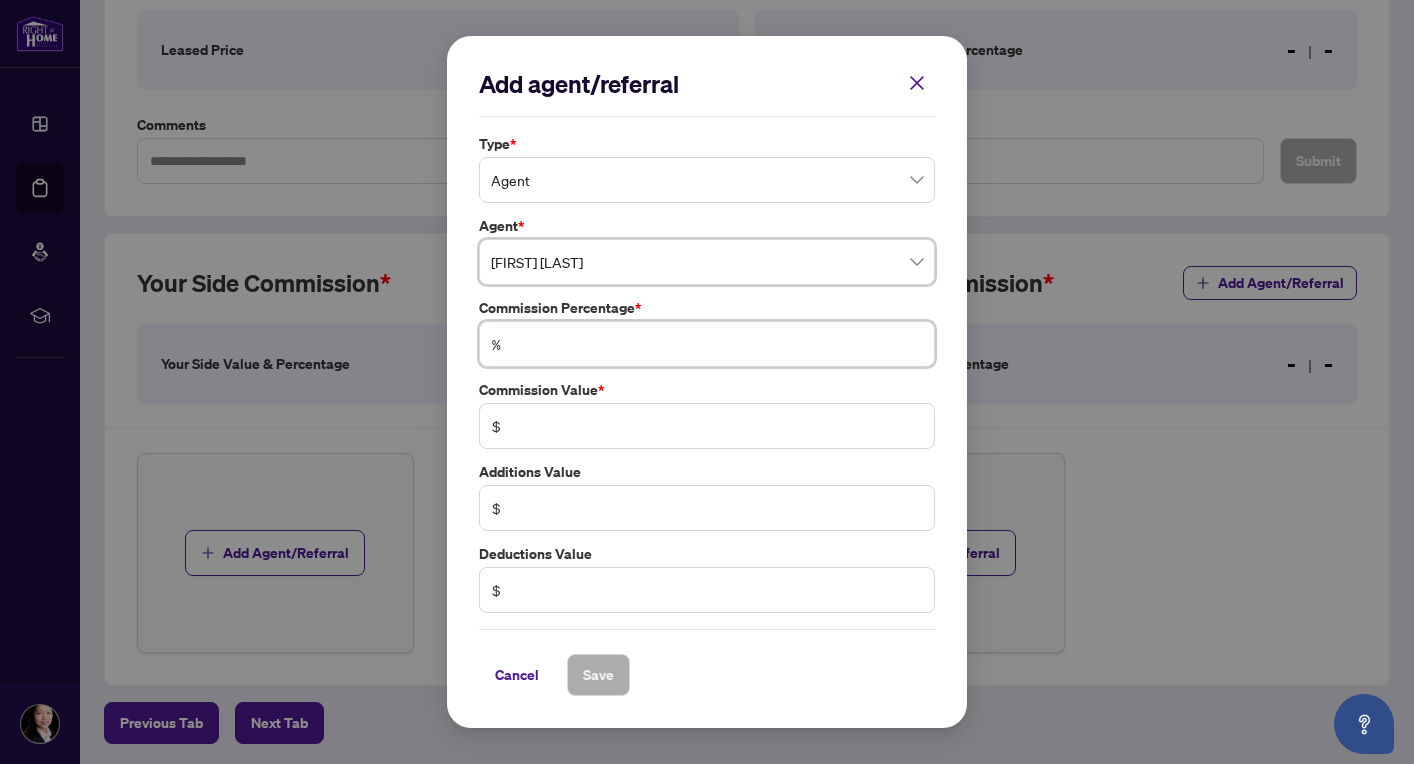 click at bounding box center (717, 344) 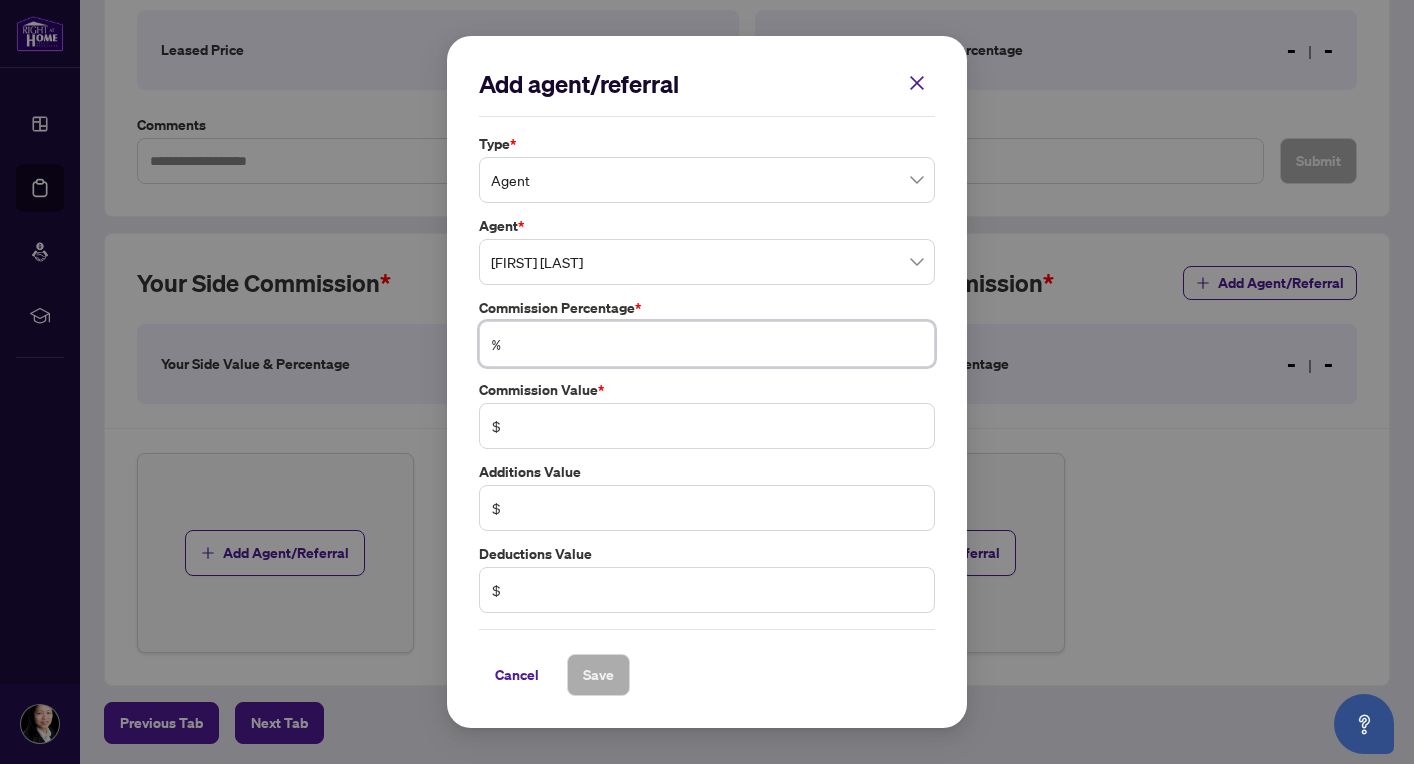 type on "*" 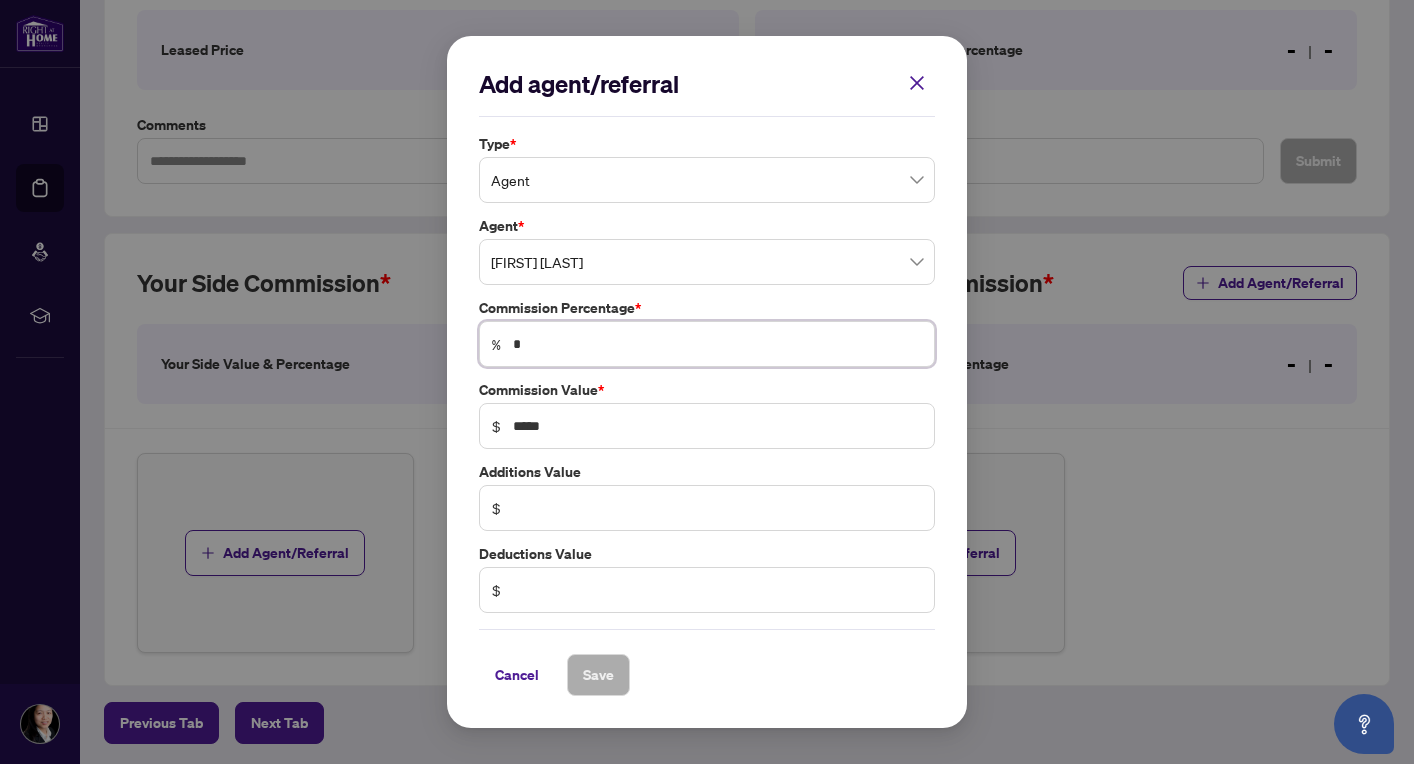 type on "**" 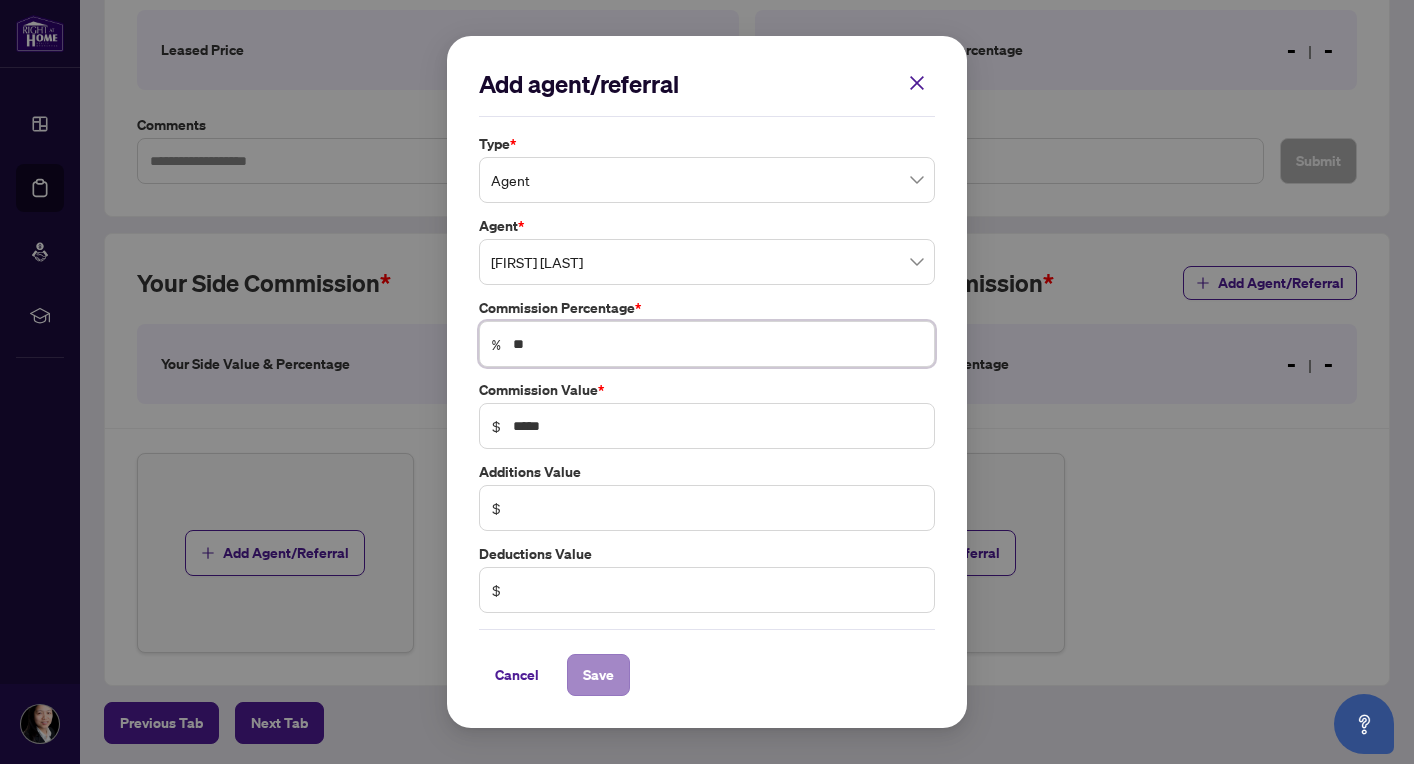 type on "**" 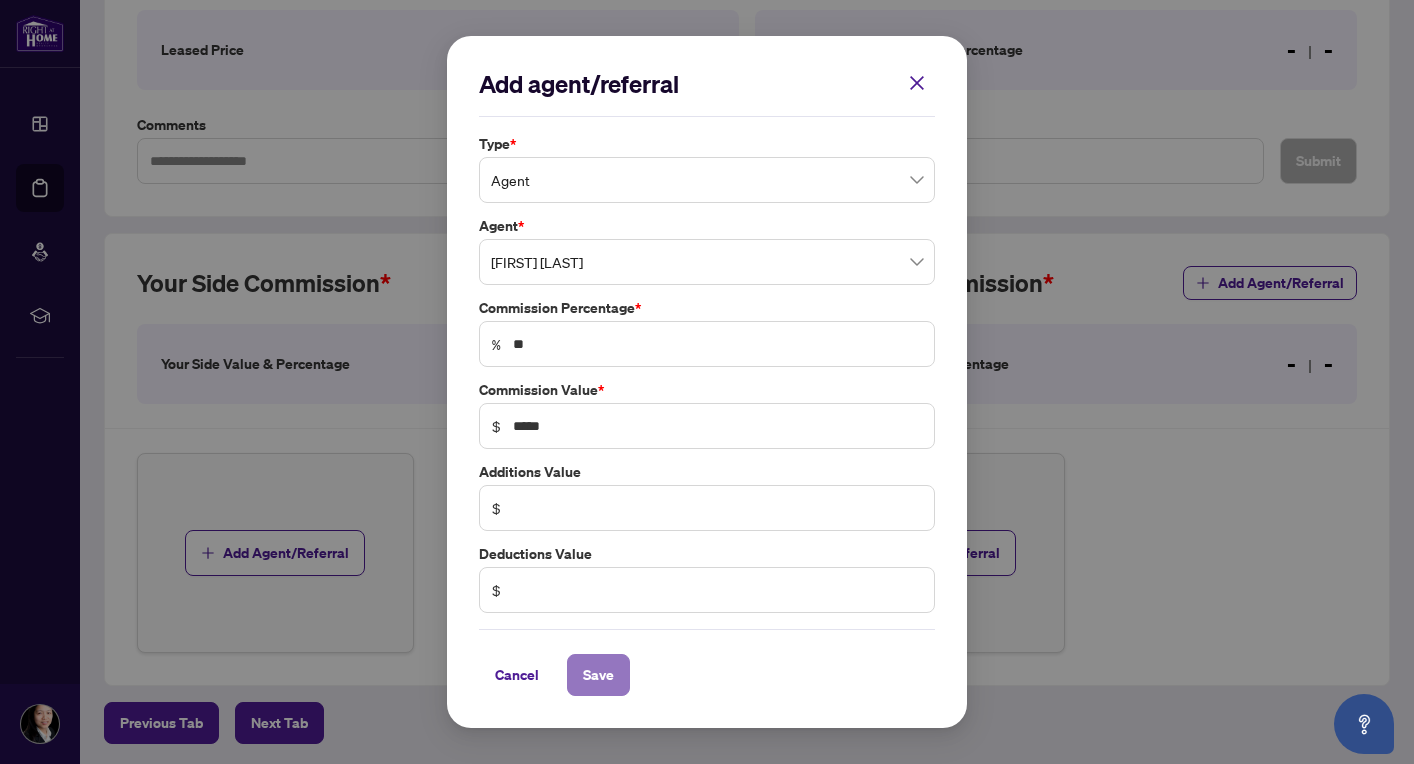 click on "Save" at bounding box center (598, 675) 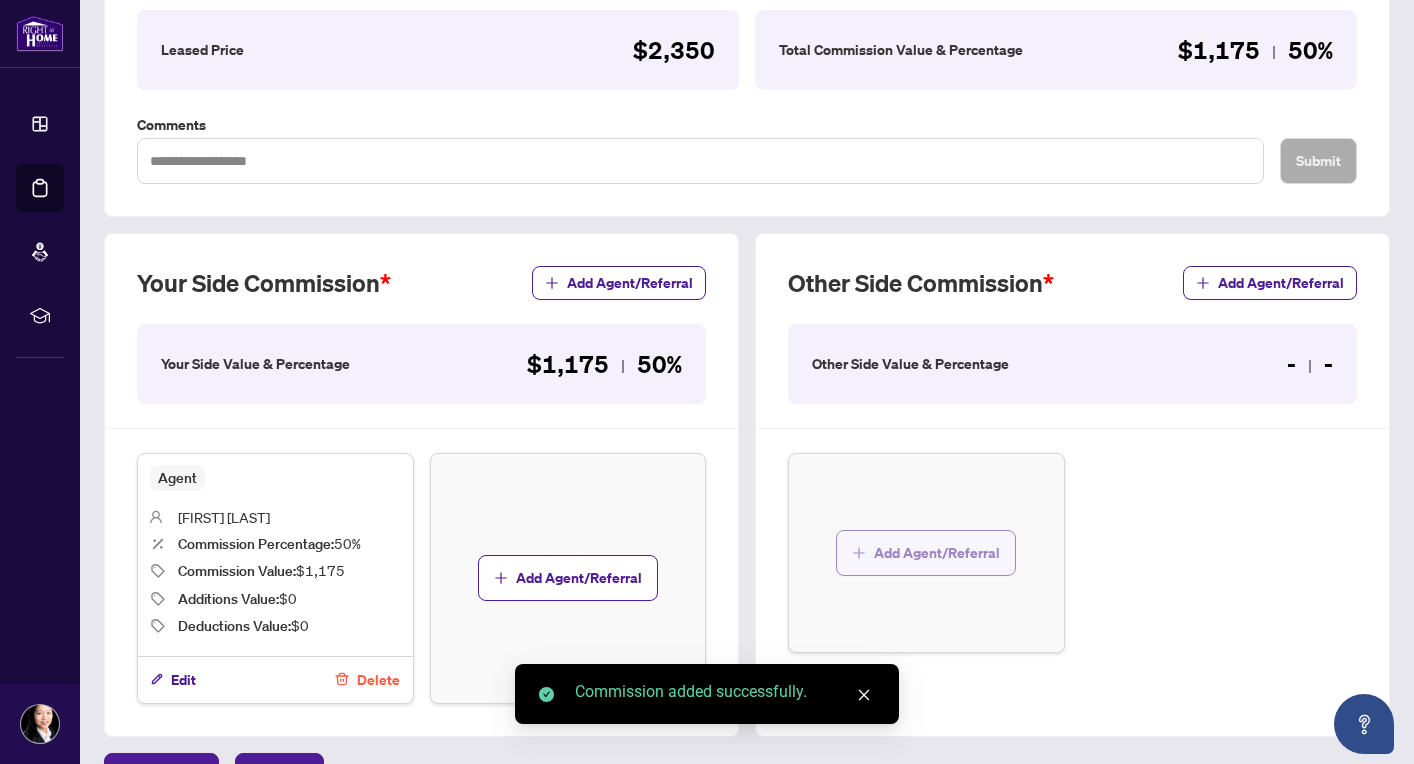 click on "Add Agent/Referral" at bounding box center [937, 553] 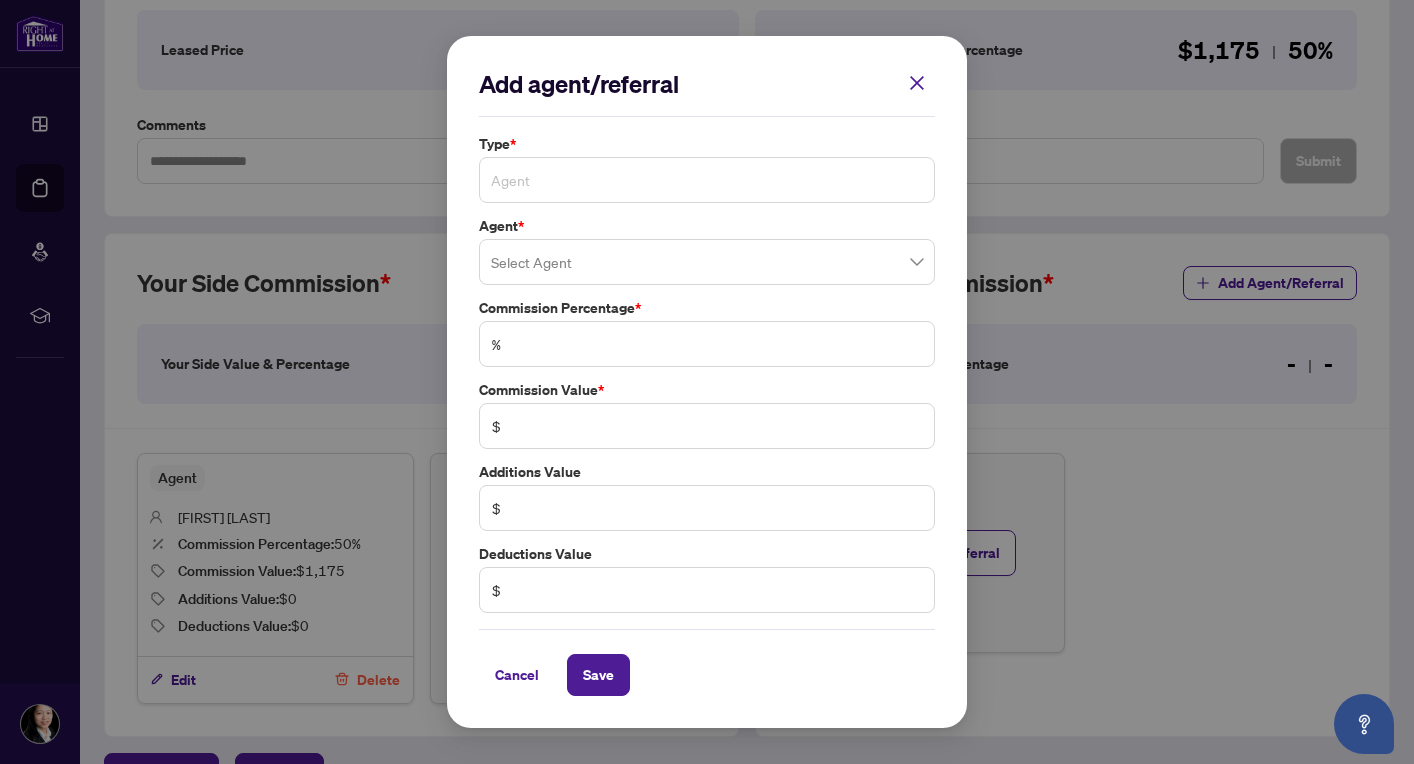 click on "Agent" at bounding box center [707, 180] 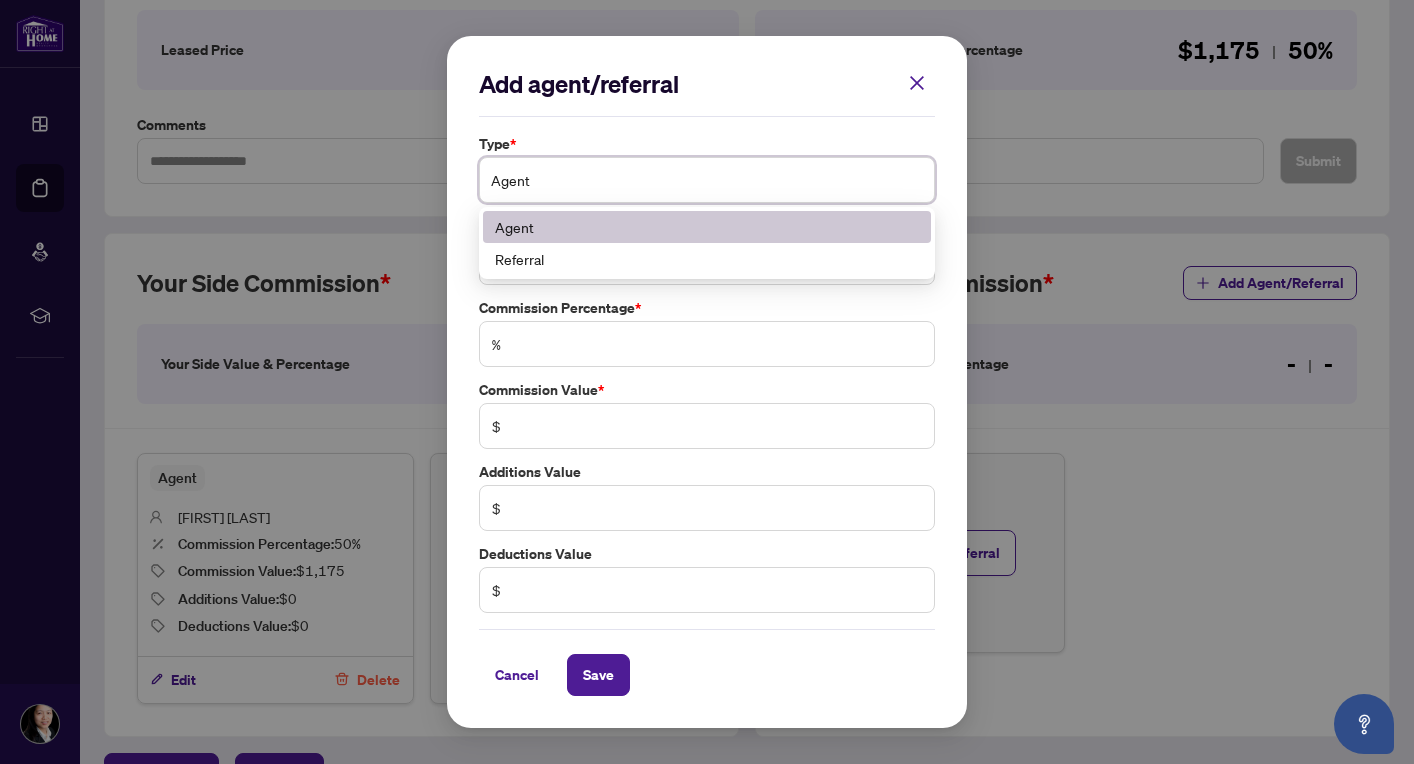 click on "Agent" at bounding box center (707, 180) 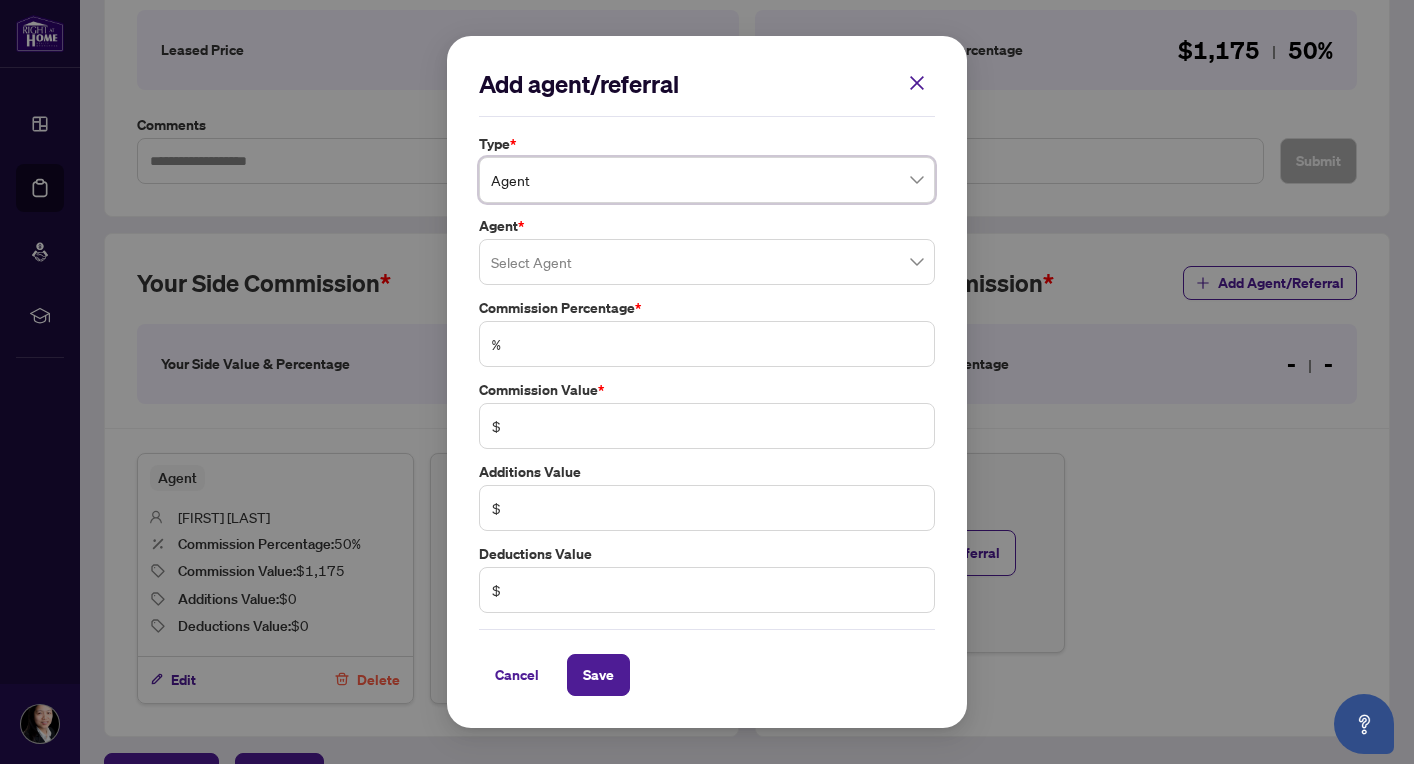 click at bounding box center (707, 262) 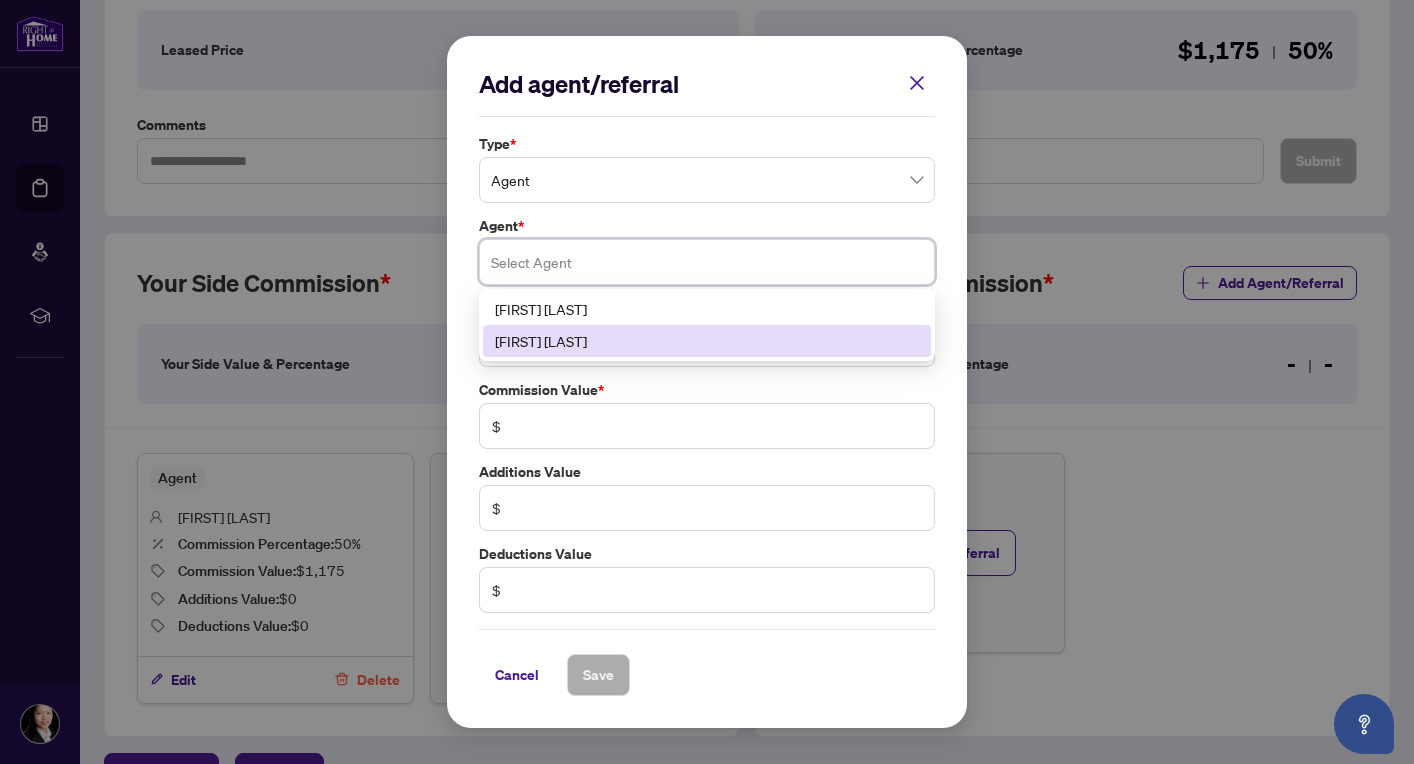 click on "[FIRST] [LAST]" at bounding box center [707, 341] 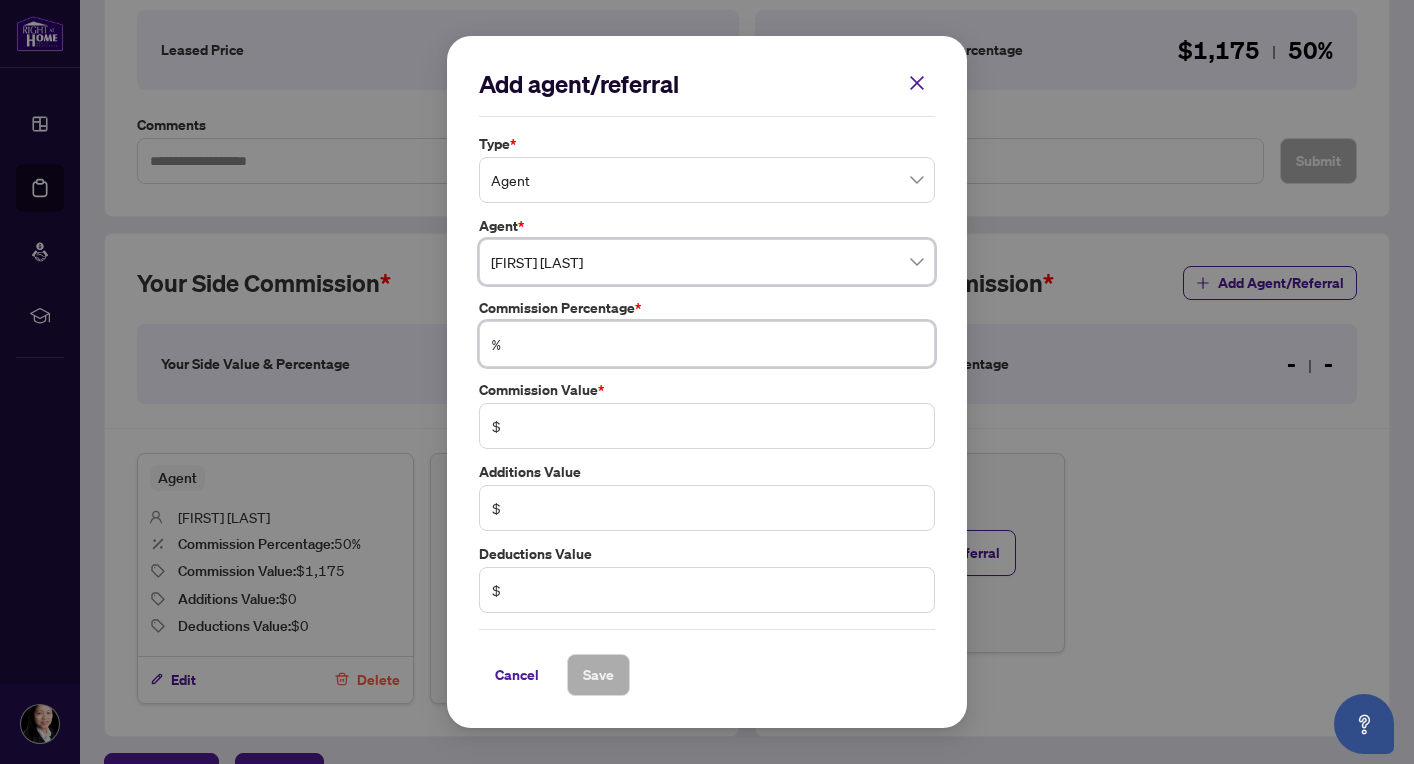 click at bounding box center [717, 344] 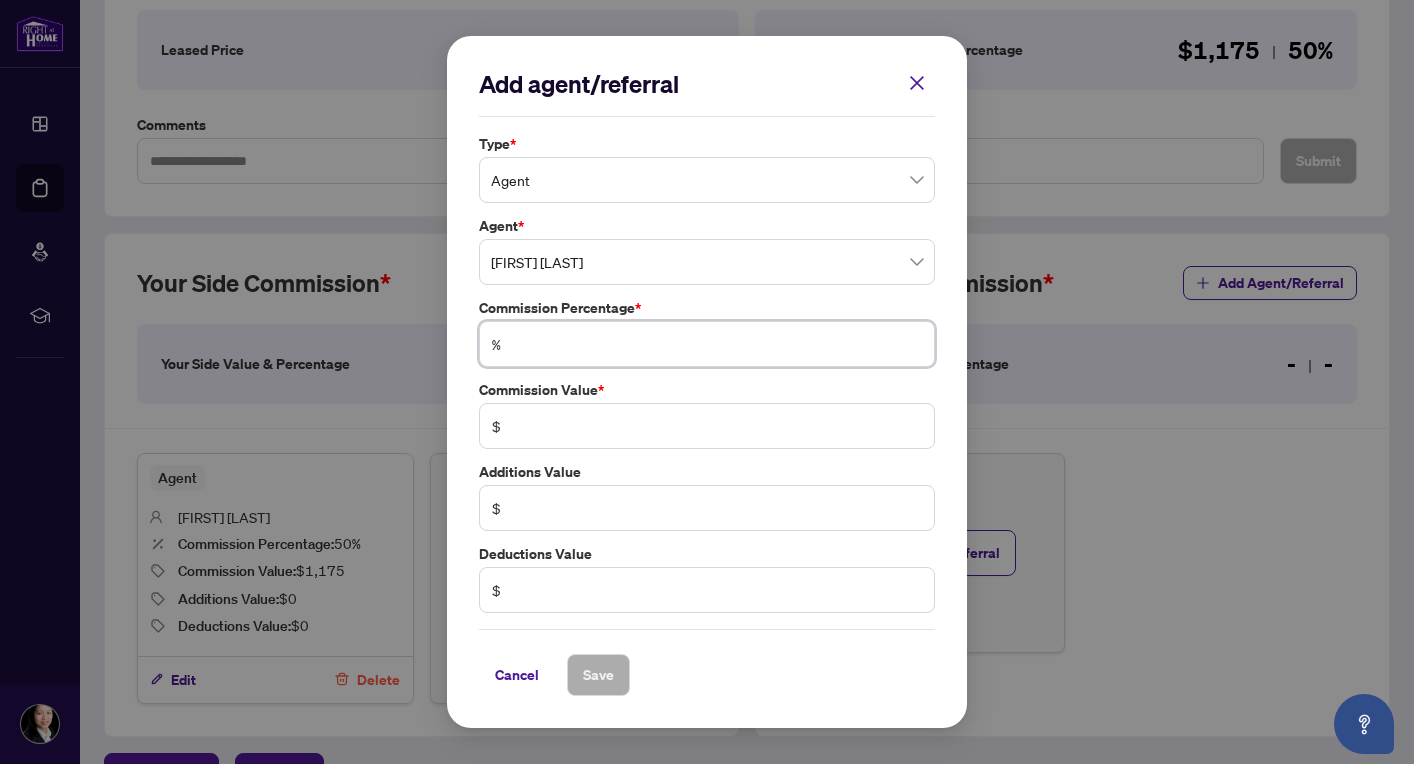 type on "*" 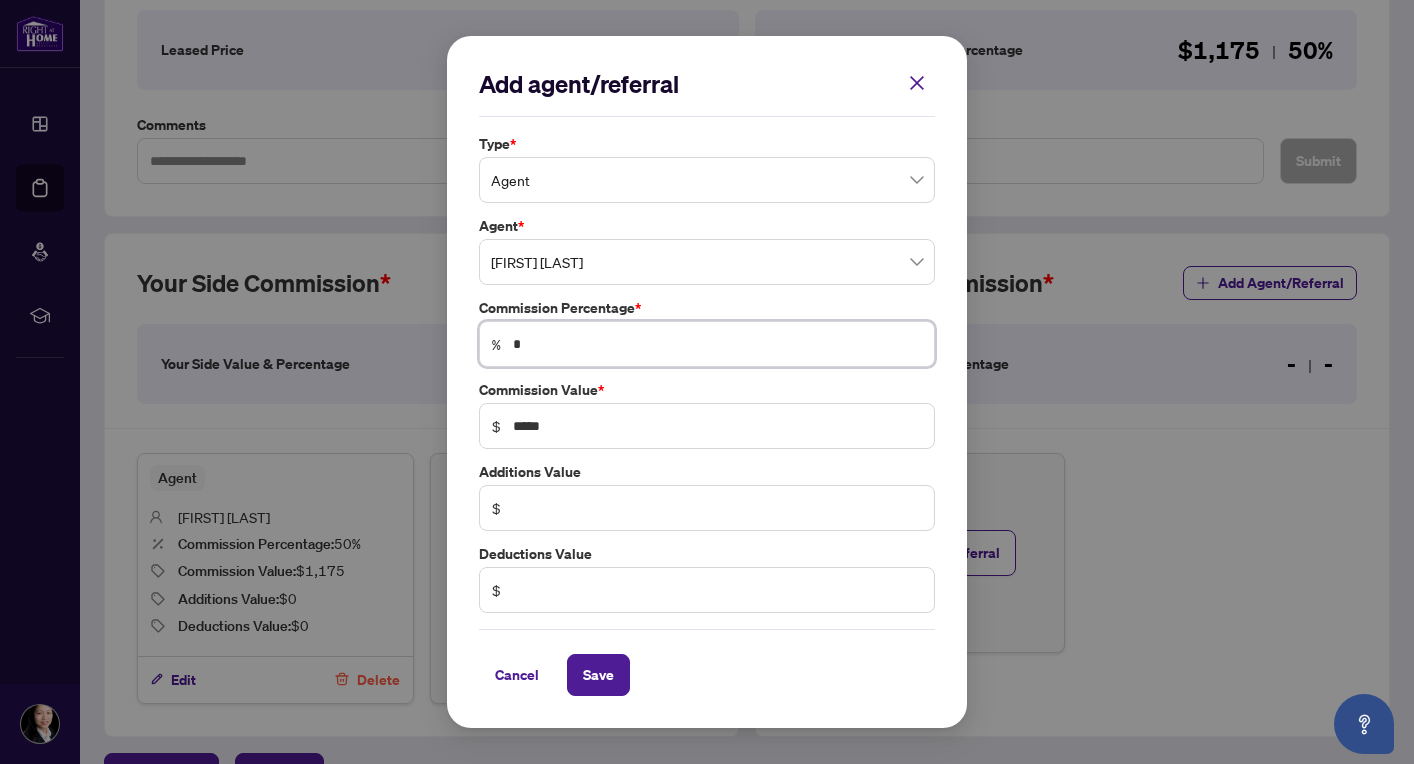 type on "**" 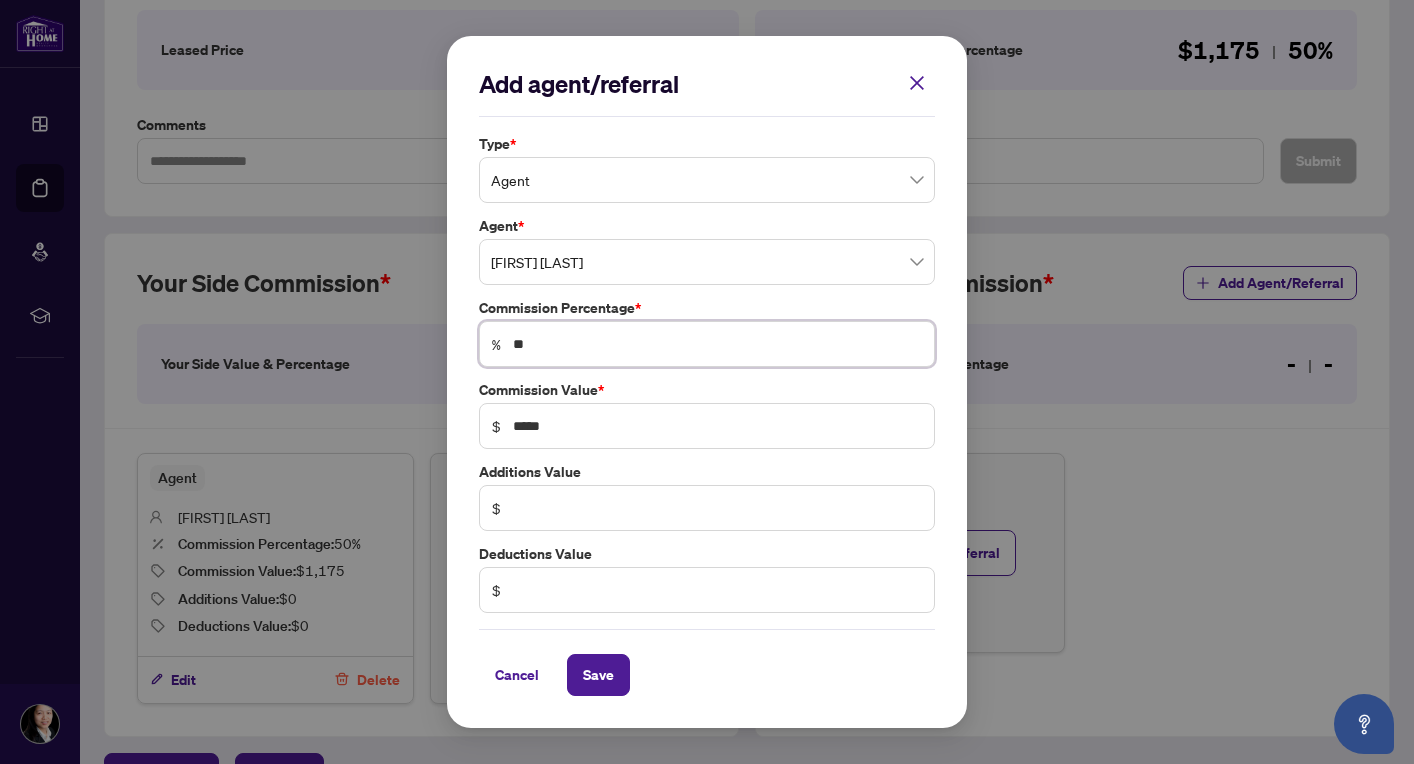 type on "*****" 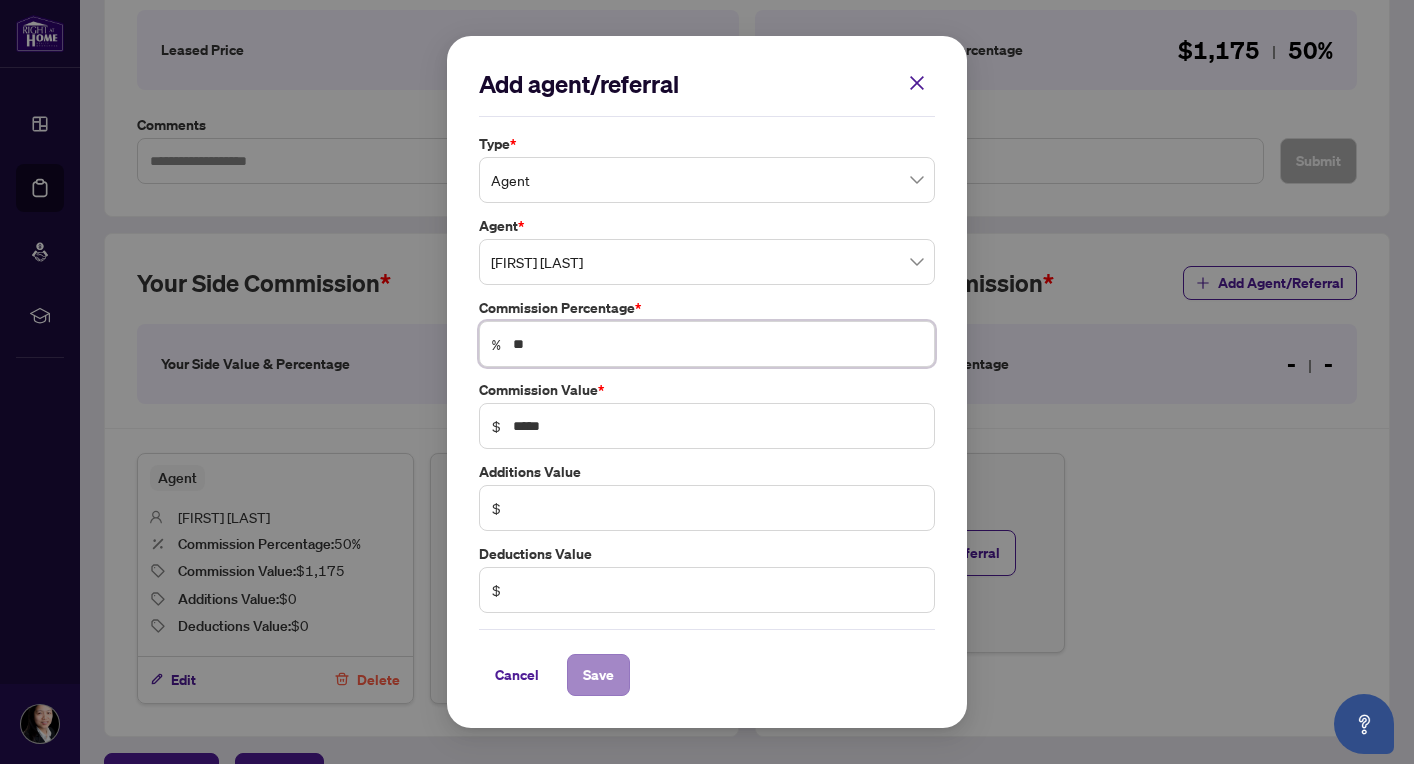 type on "**" 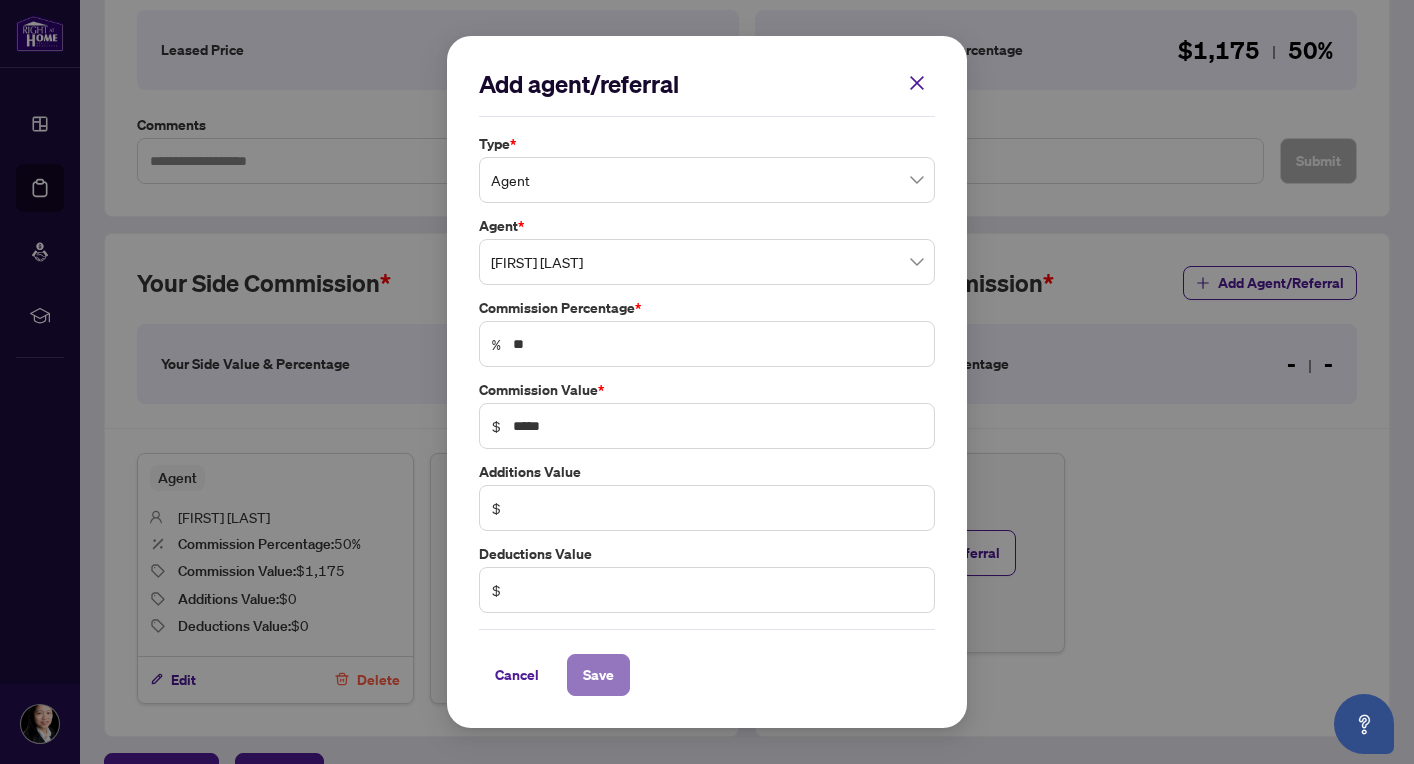 click on "Save" at bounding box center (598, 675) 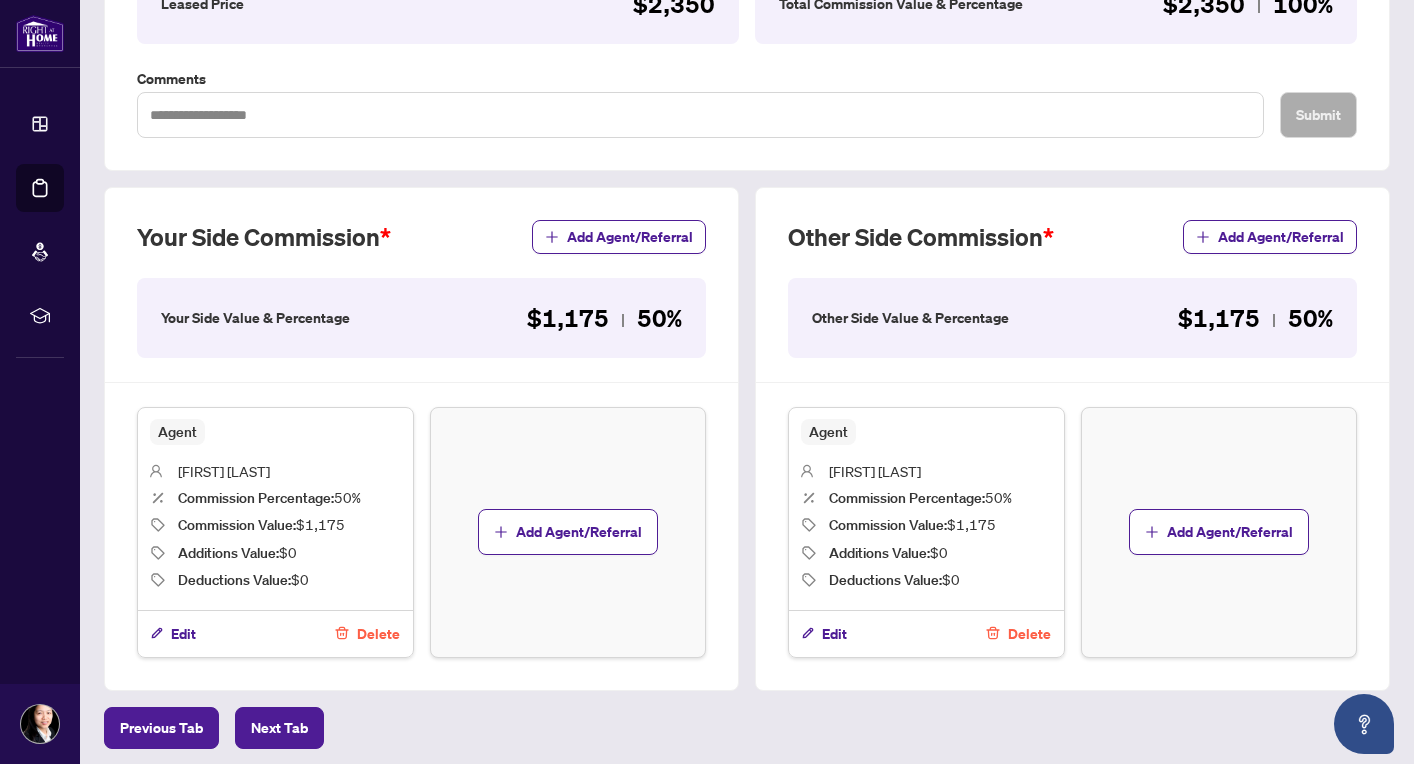 scroll, scrollTop: 471, scrollLeft: 0, axis: vertical 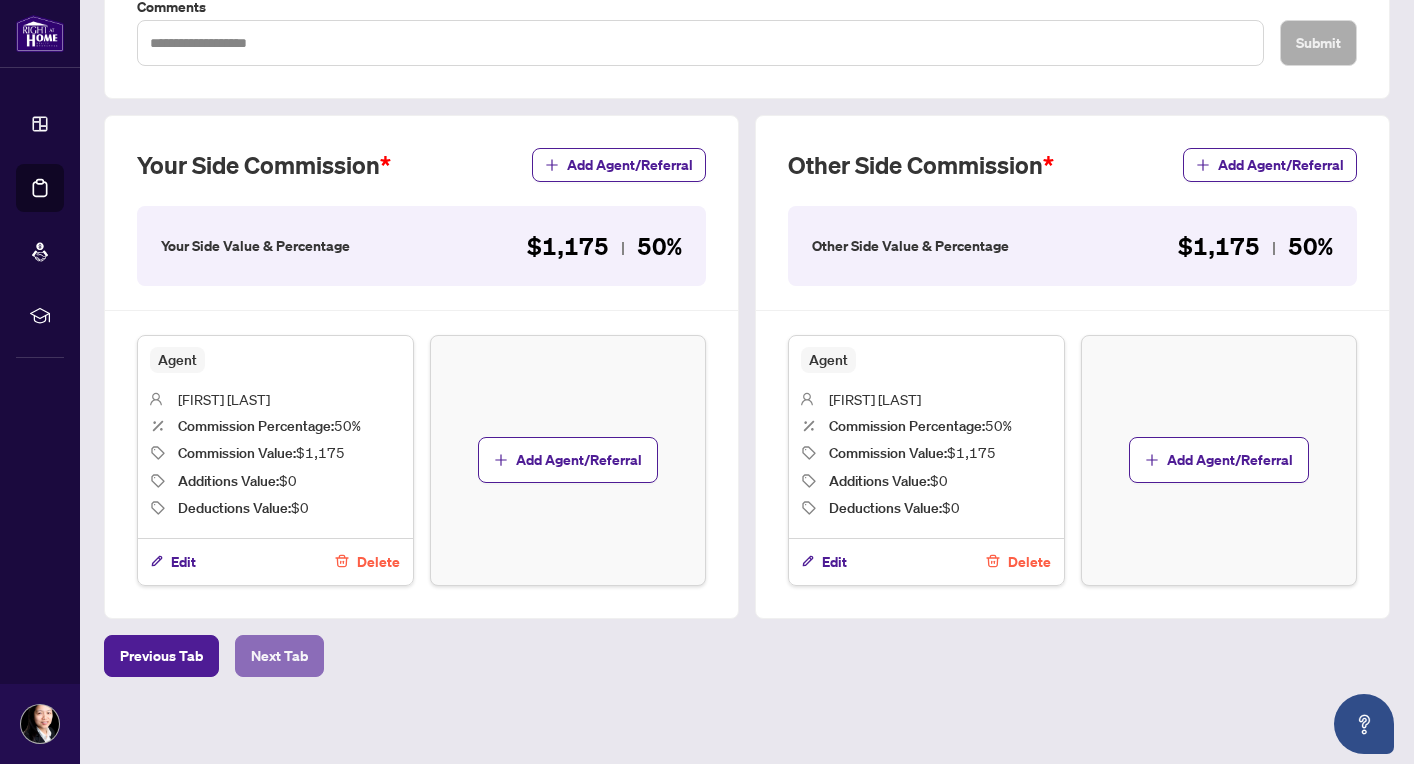 click on "Next Tab" at bounding box center (279, 656) 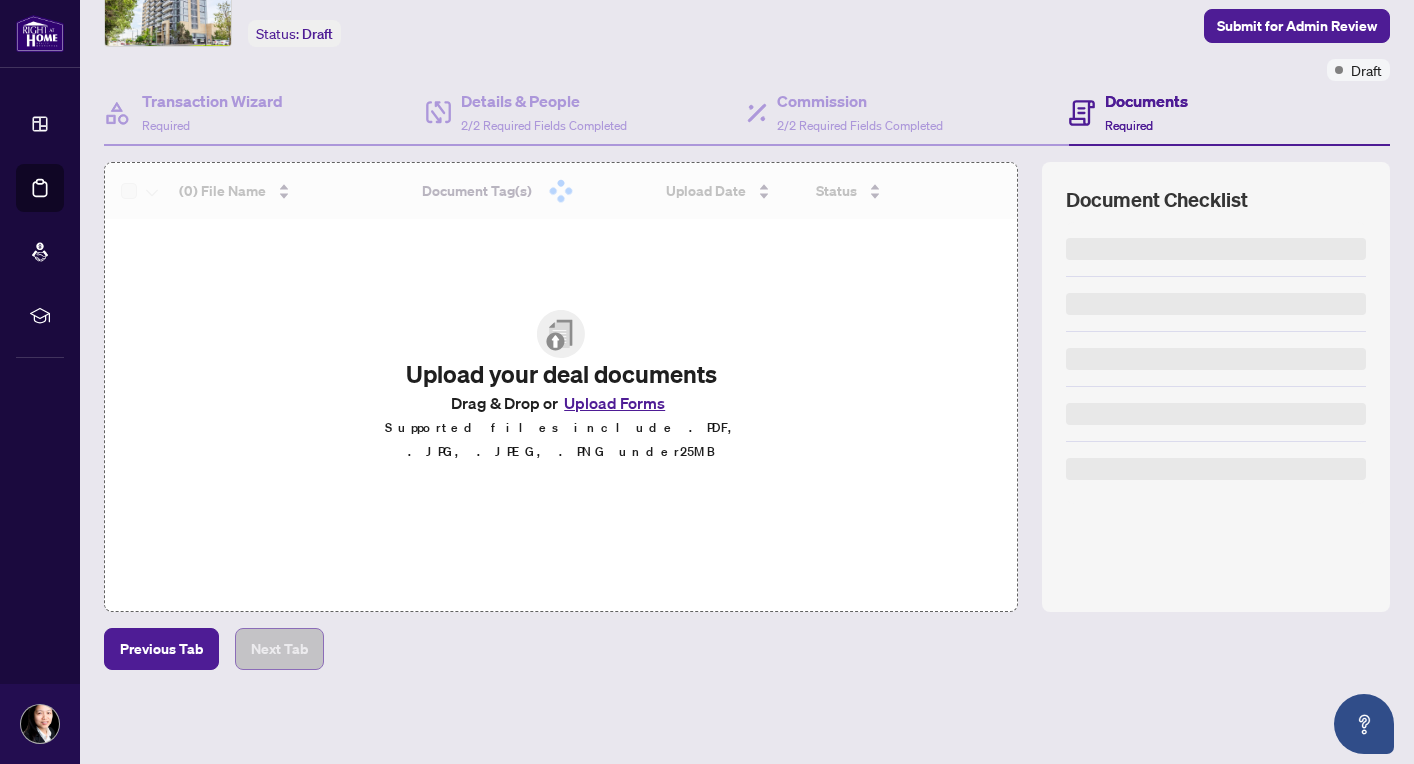 scroll, scrollTop: 110, scrollLeft: 0, axis: vertical 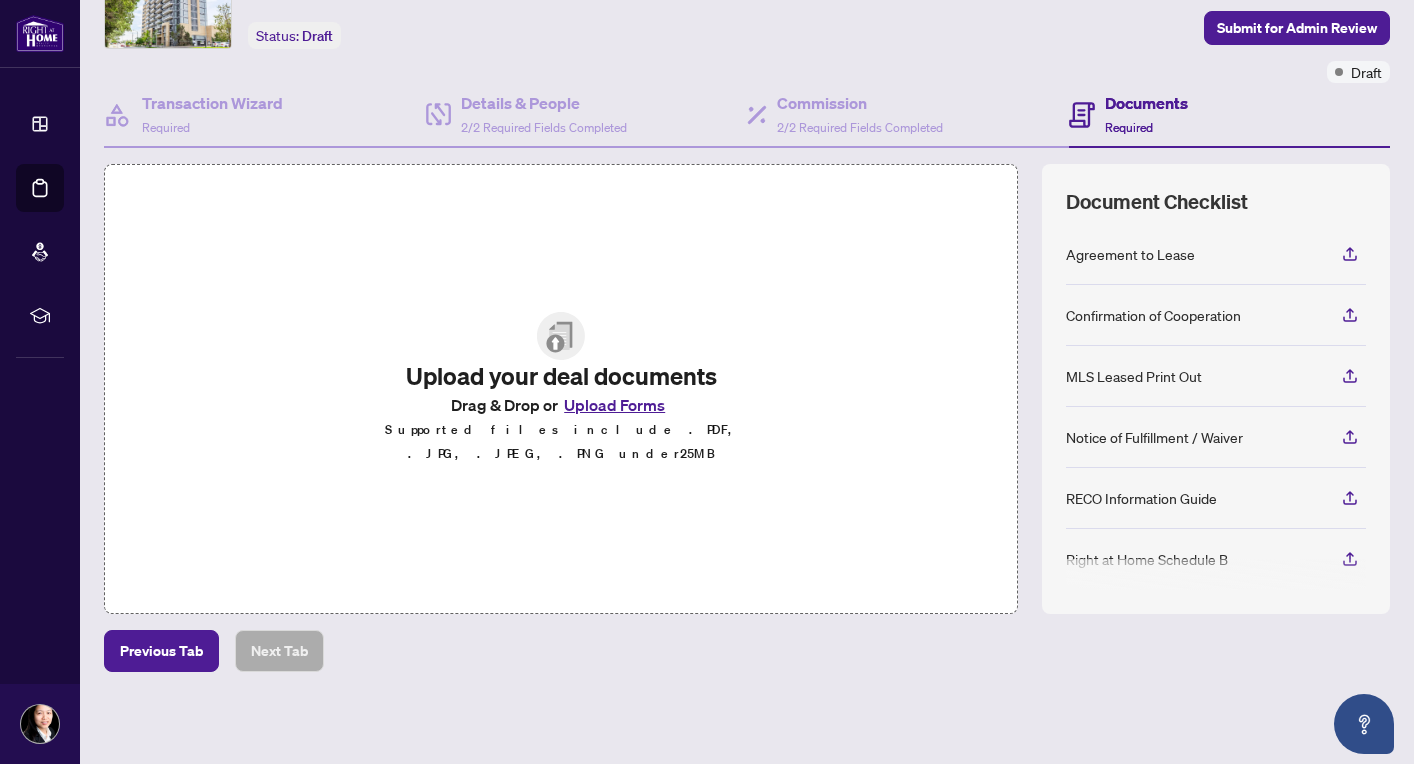 click on "Upload Forms" at bounding box center (614, 405) 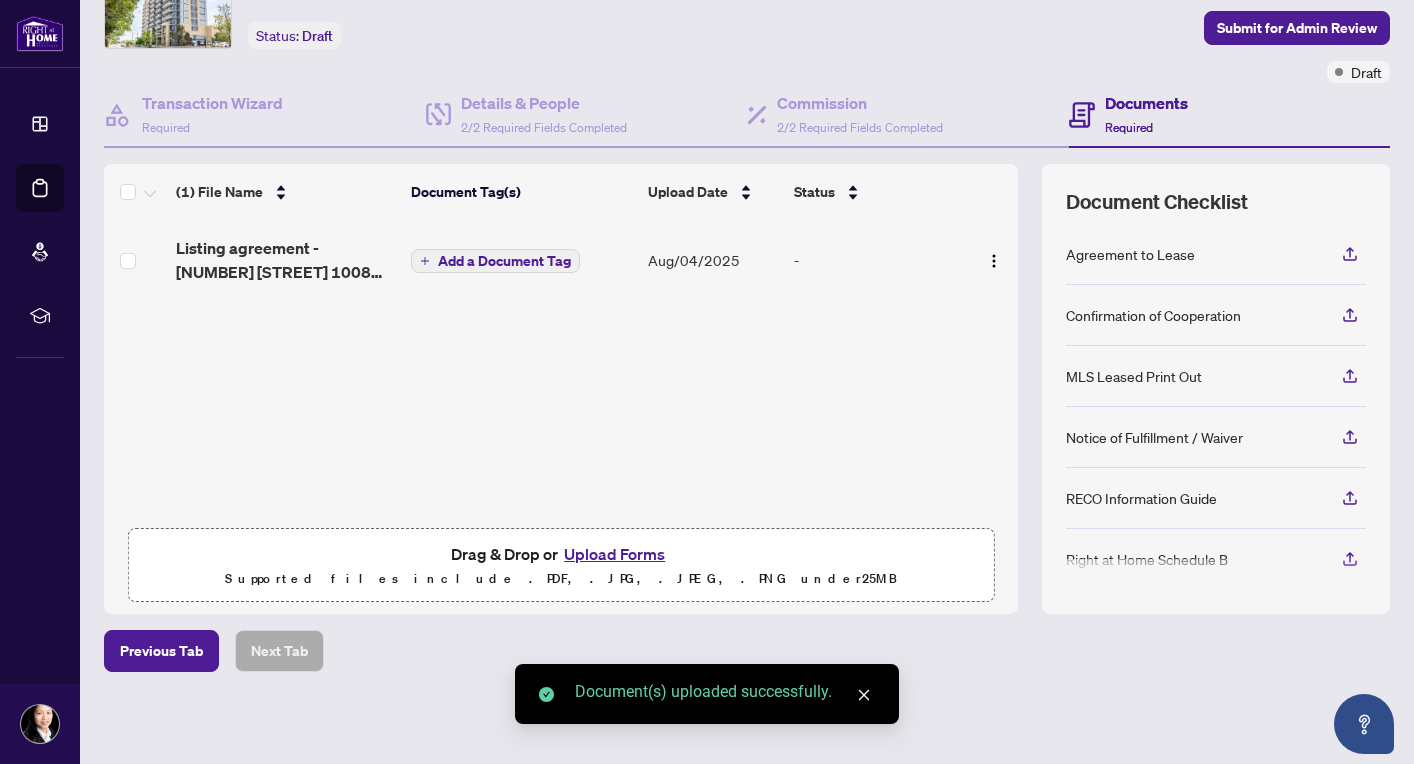 click on "Upload Forms" at bounding box center [614, 554] 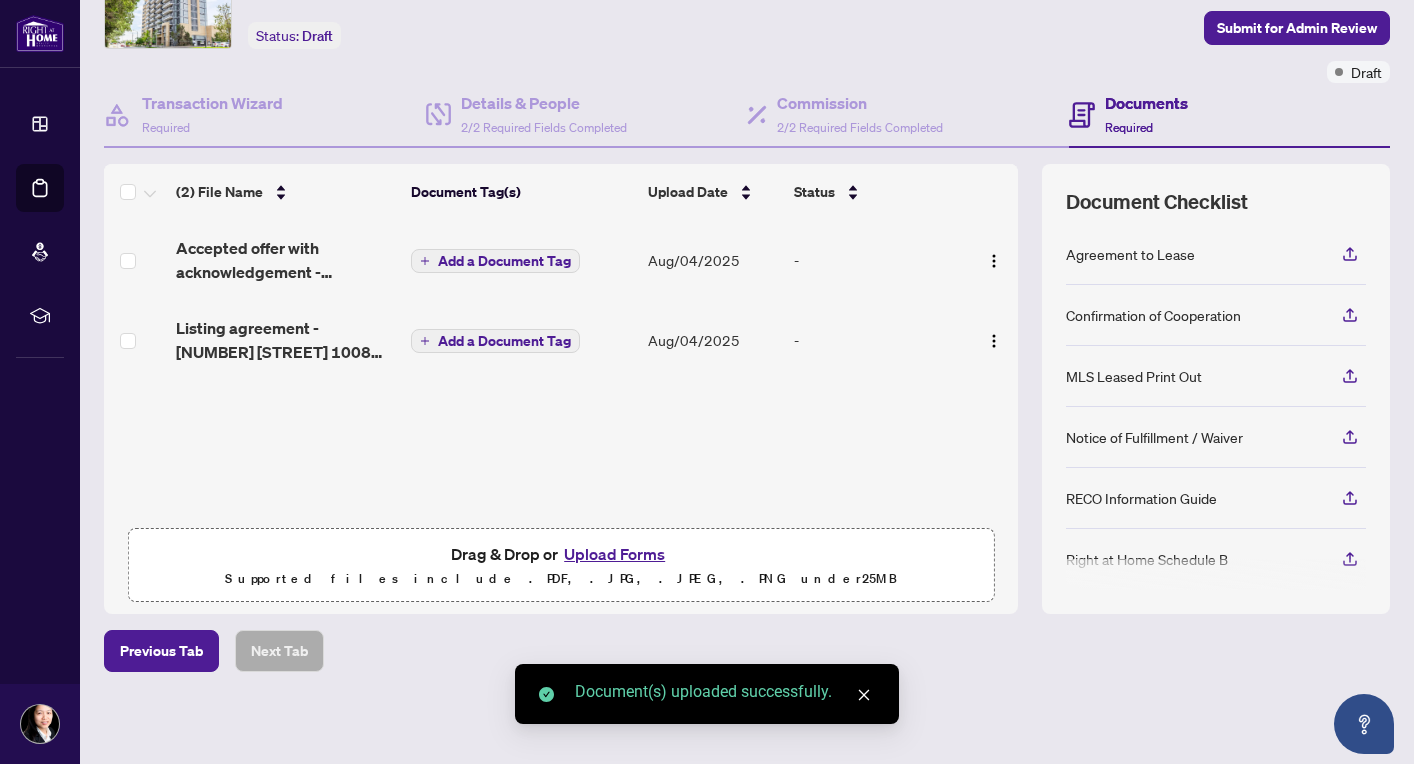 scroll, scrollTop: 0, scrollLeft: 0, axis: both 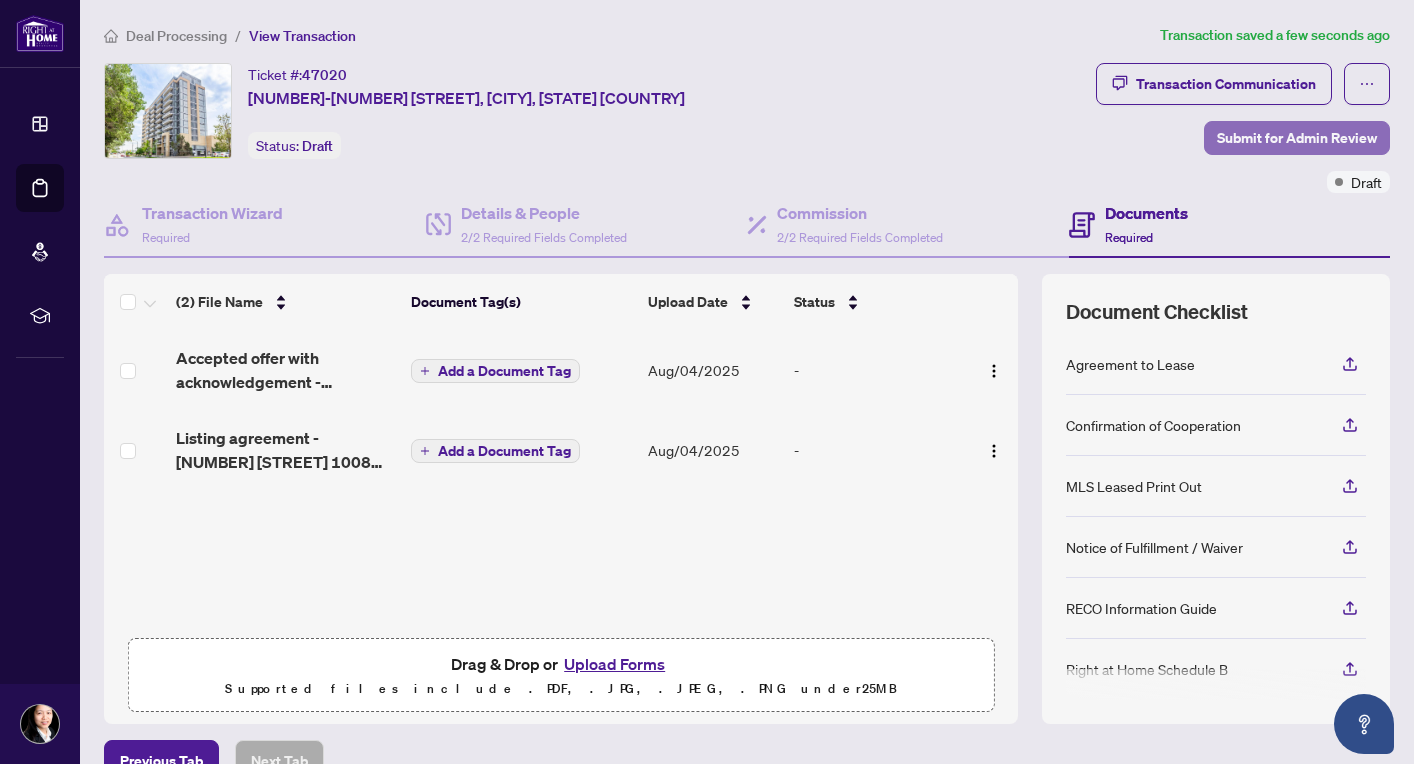 click on "Submit for Admin Review" at bounding box center [1297, 138] 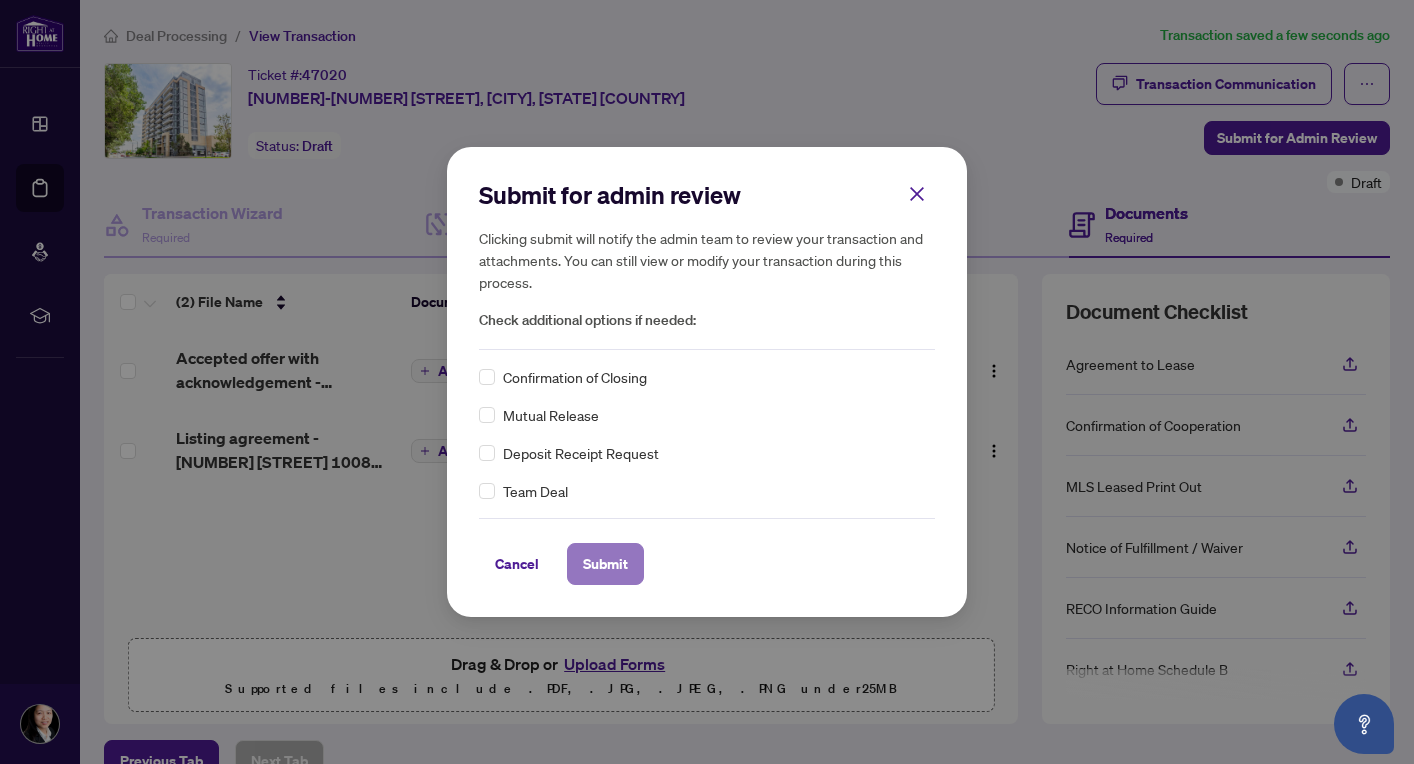 click on "Submit" at bounding box center [605, 564] 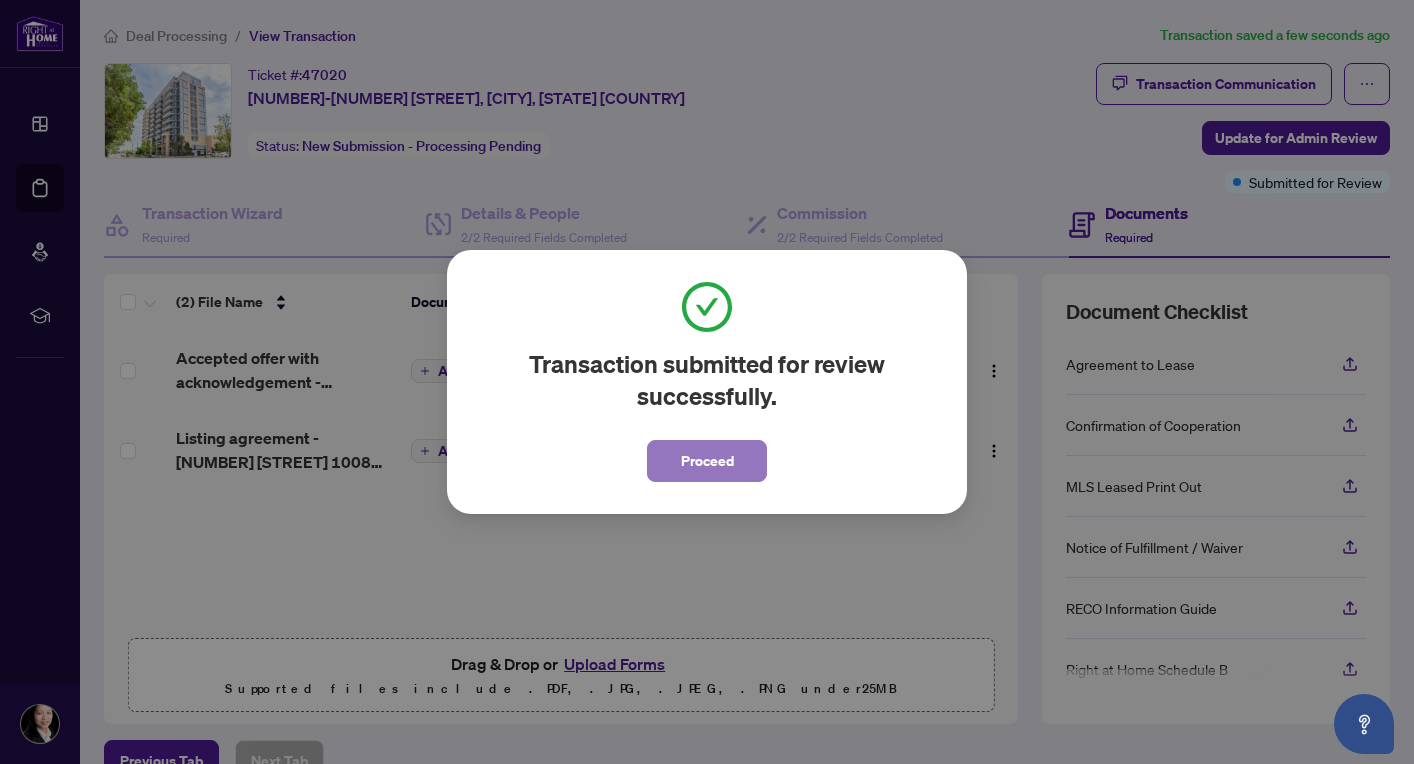 click on "Proceed" at bounding box center (707, 461) 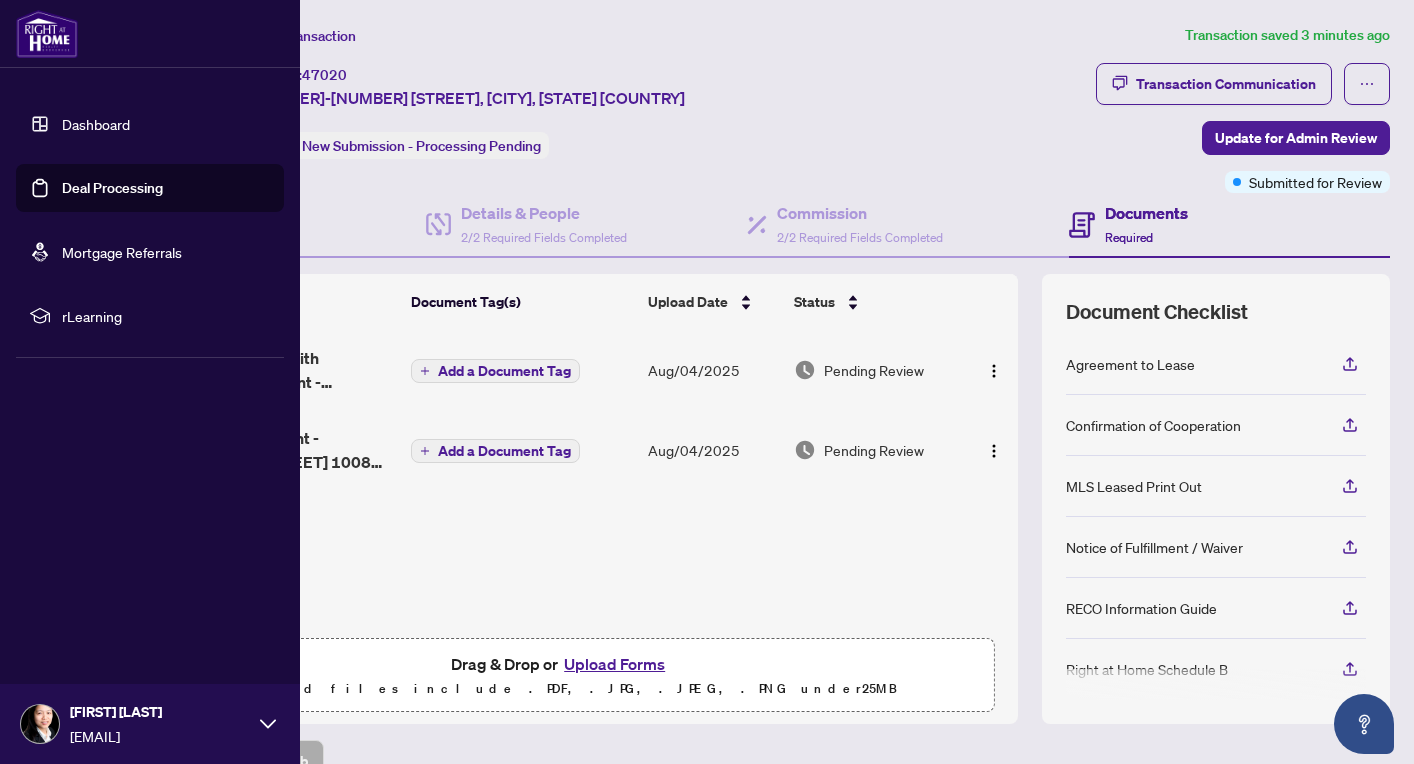 click at bounding box center (40, 724) 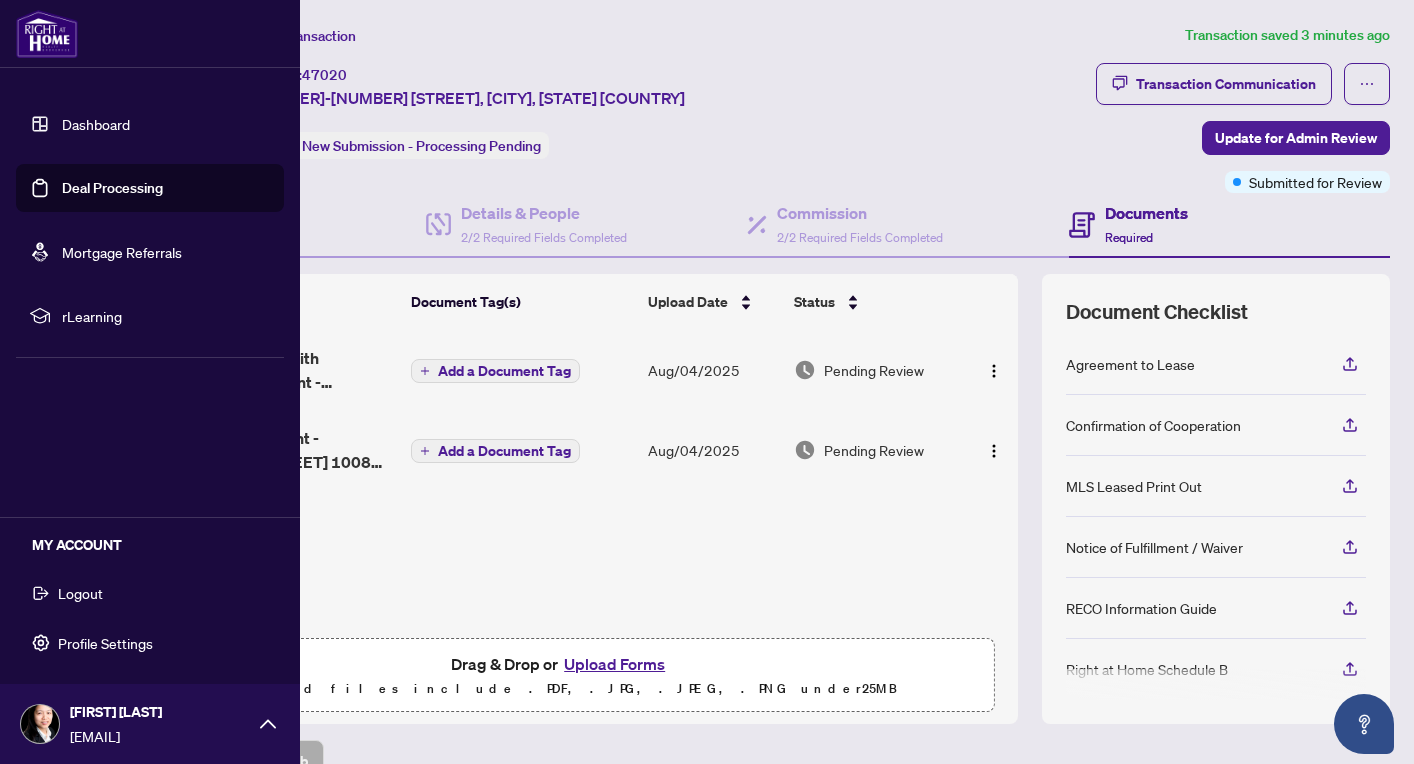 click on "Logout" at bounding box center [150, 593] 